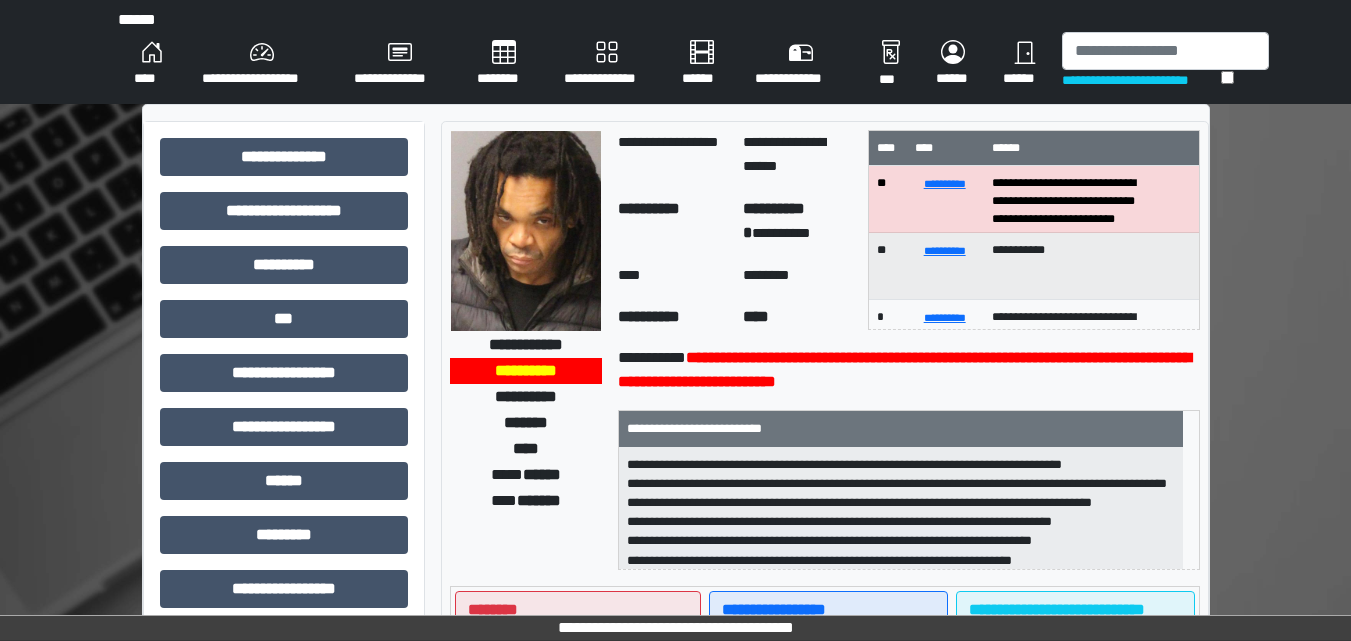 scroll, scrollTop: 0, scrollLeft: 0, axis: both 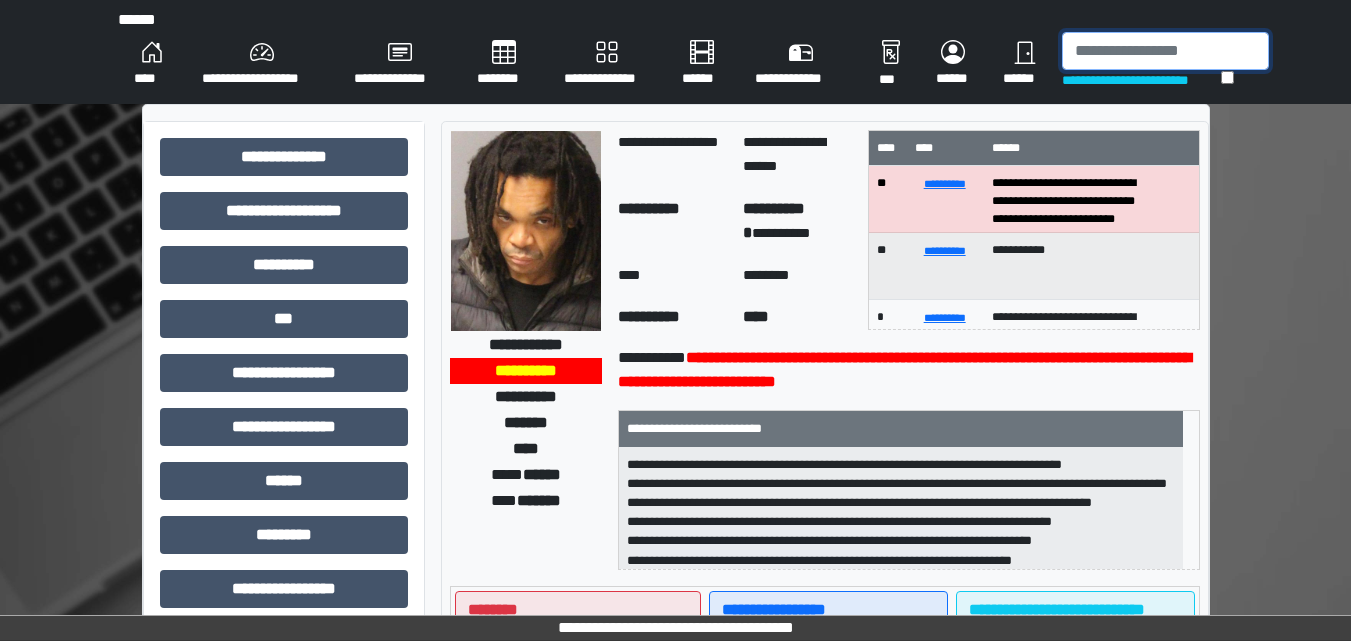 click at bounding box center (1165, 51) 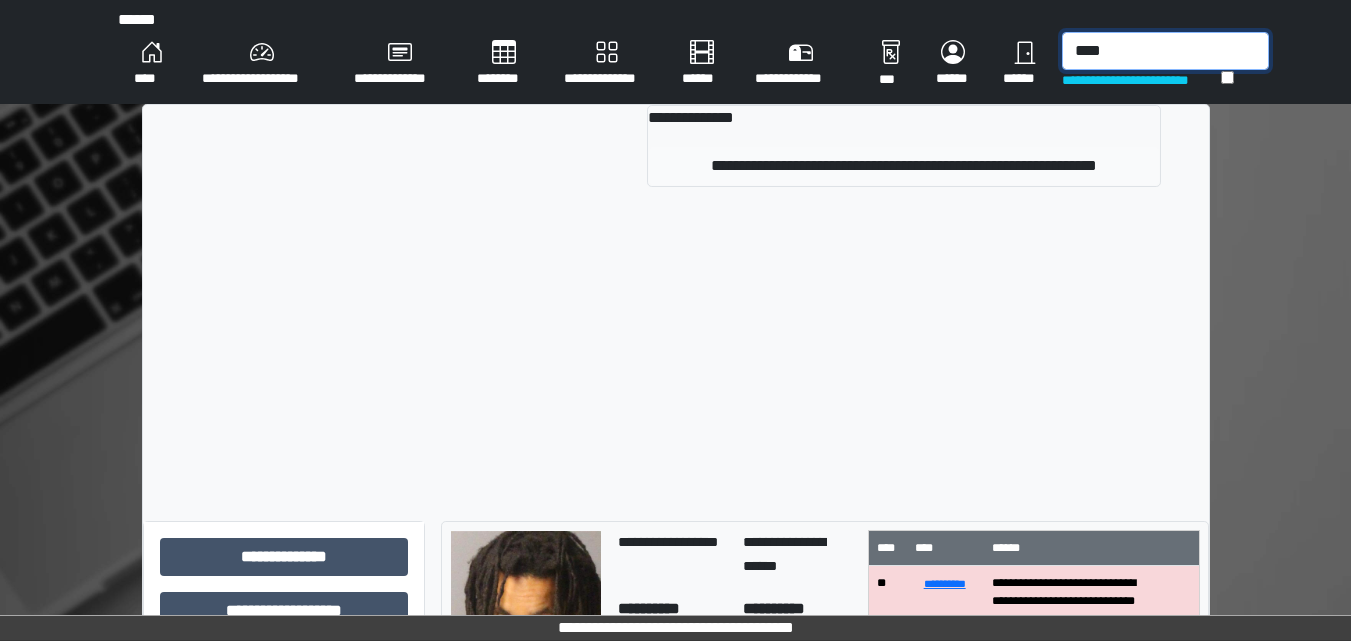 type on "****" 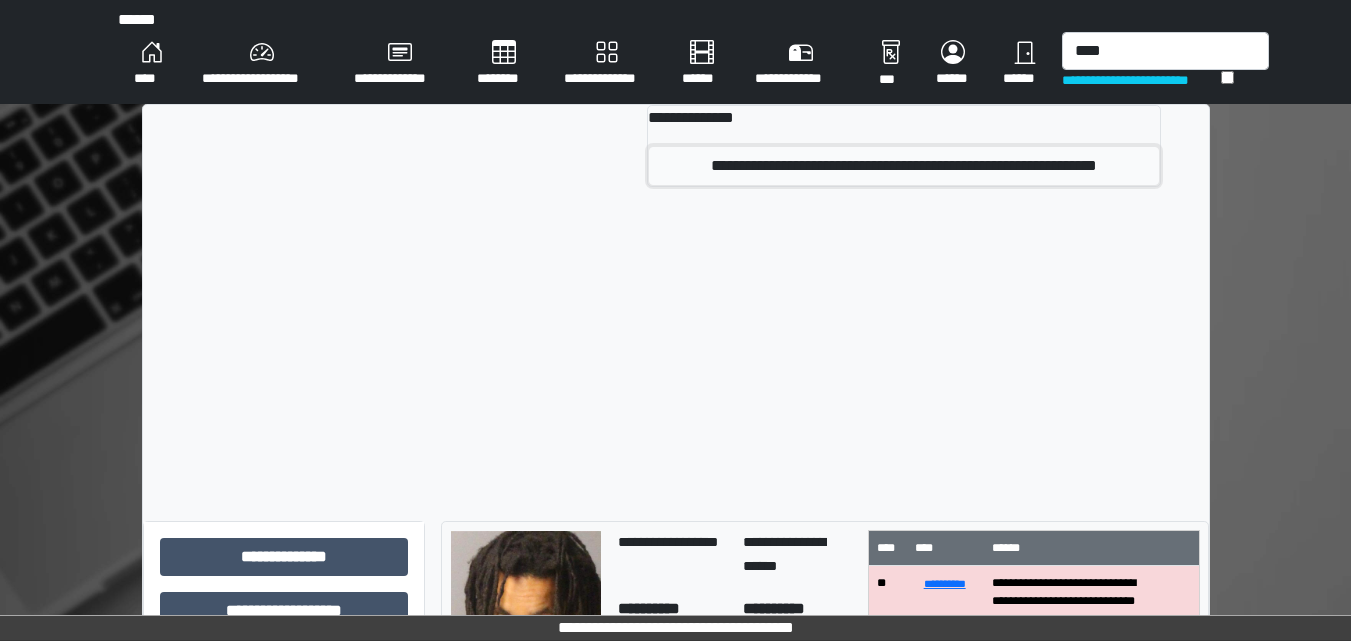 click on "**********" at bounding box center [903, 166] 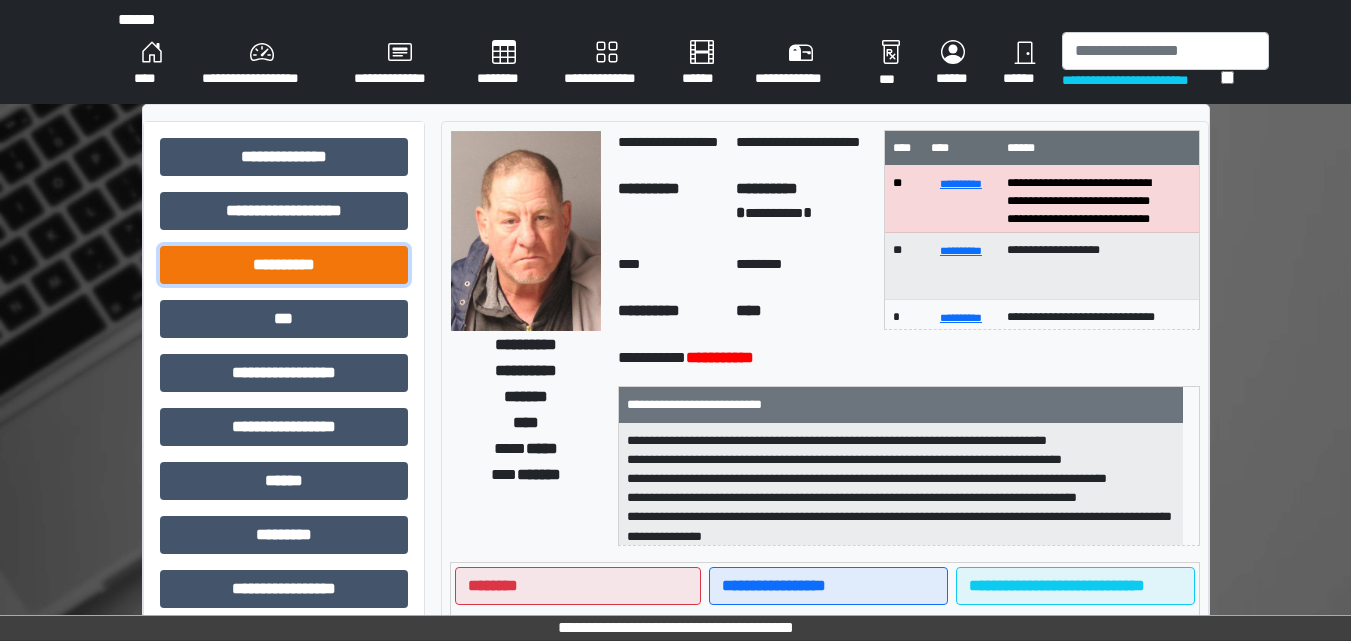 click on "**********" at bounding box center [284, 265] 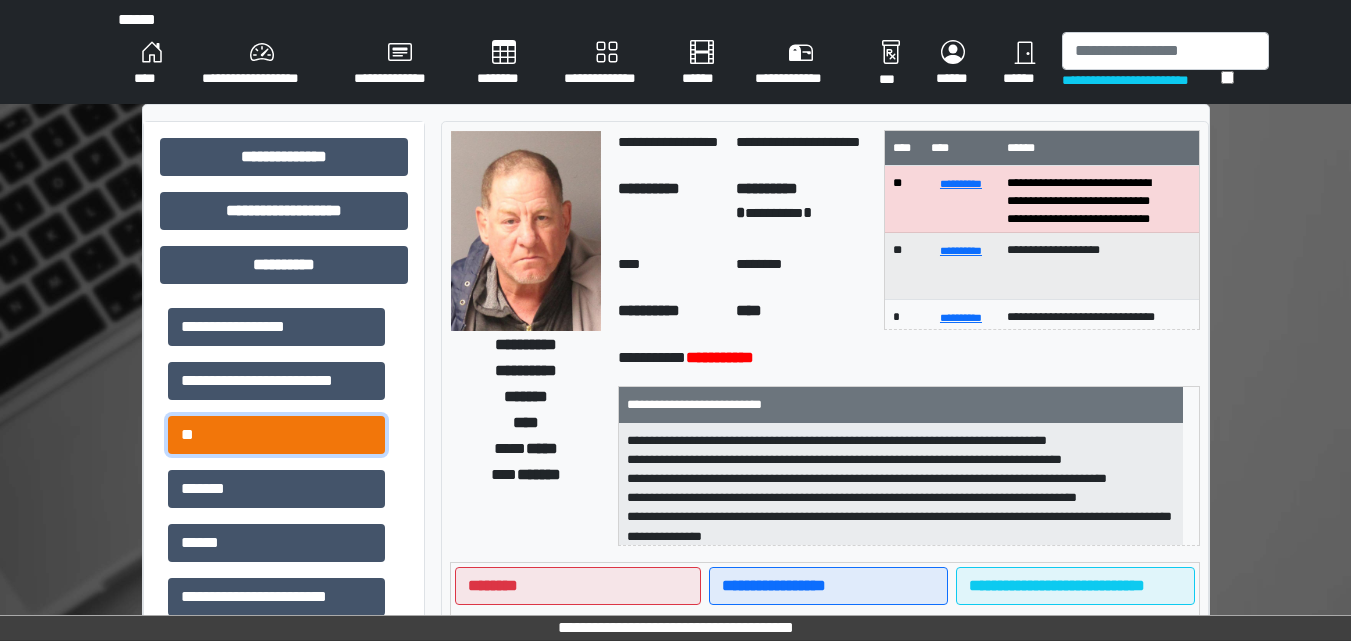 click on "**" at bounding box center (276, 435) 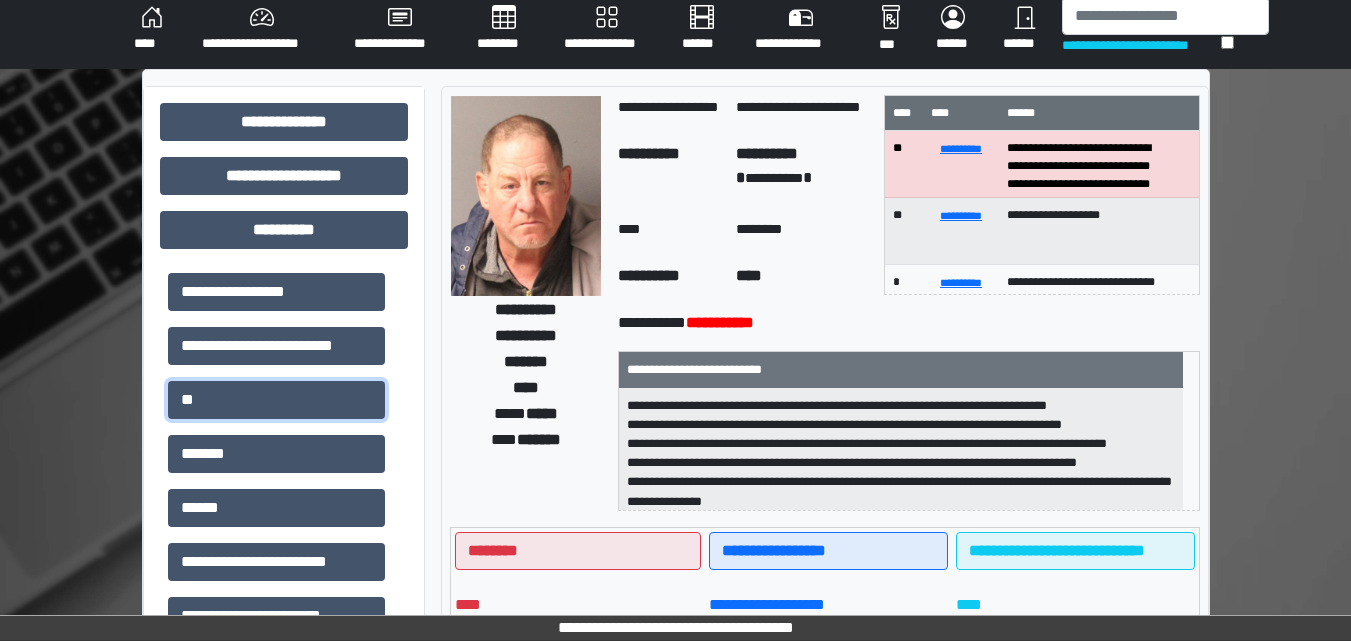 scroll, scrollTop: 0, scrollLeft: 0, axis: both 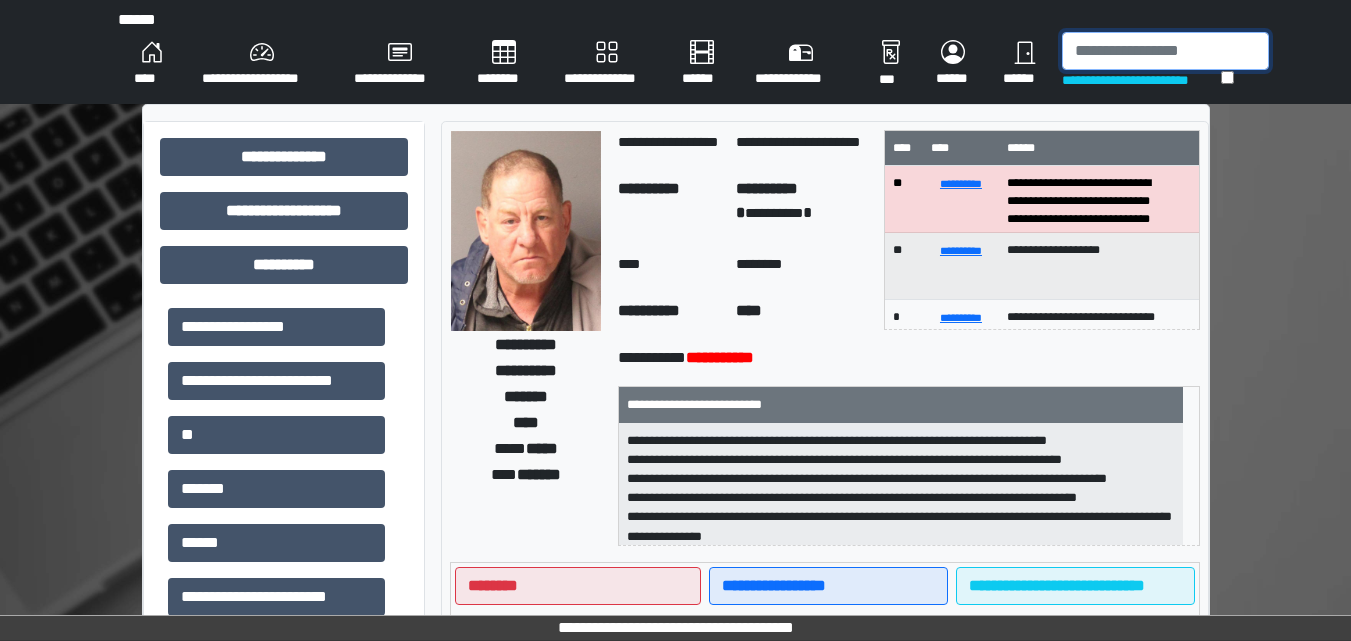 click at bounding box center [1165, 51] 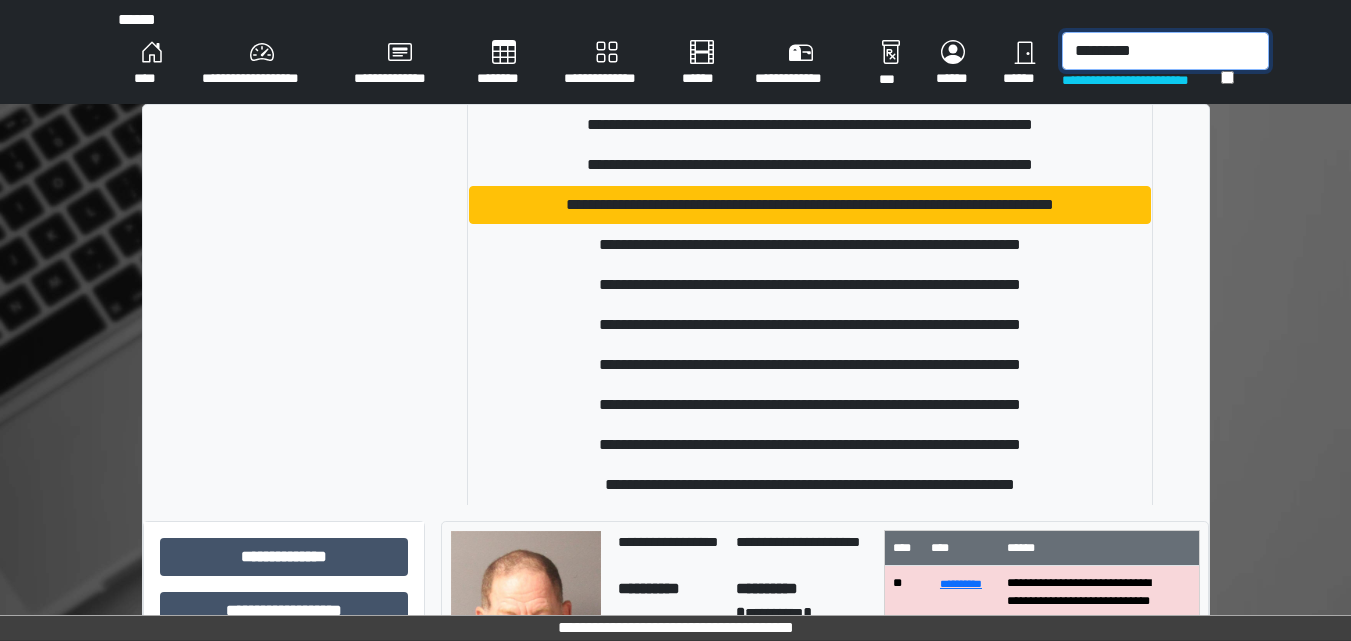 scroll, scrollTop: 458, scrollLeft: 0, axis: vertical 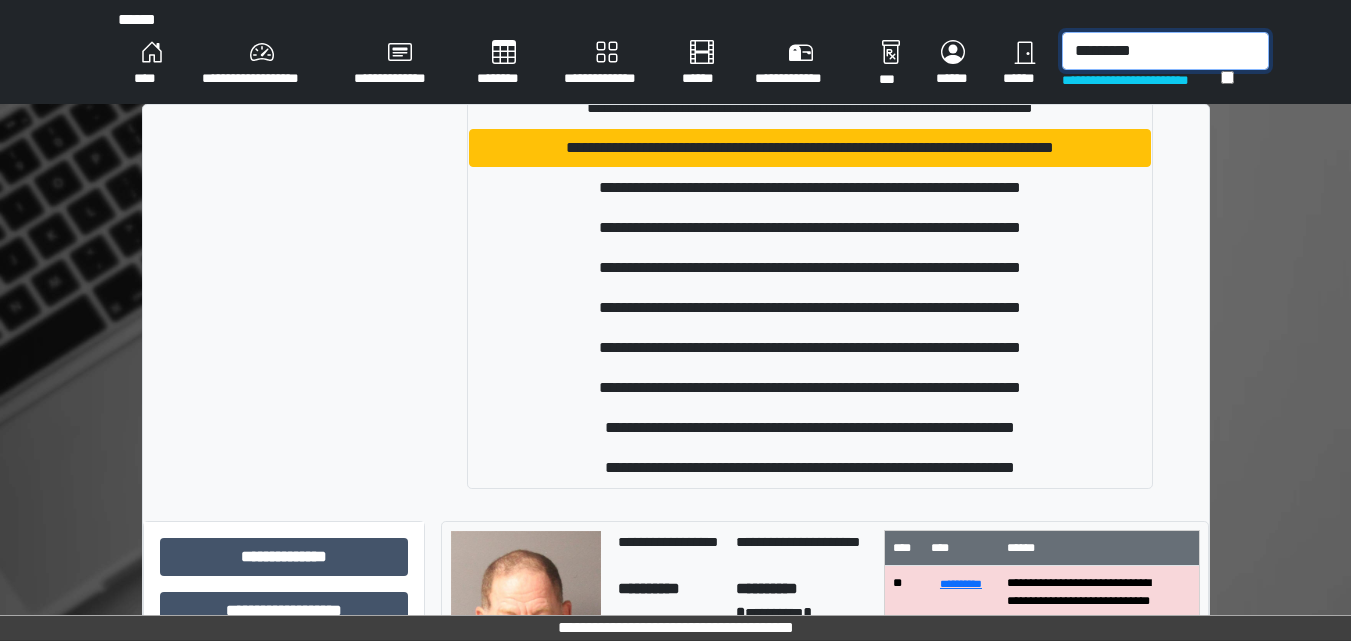 type on "*********" 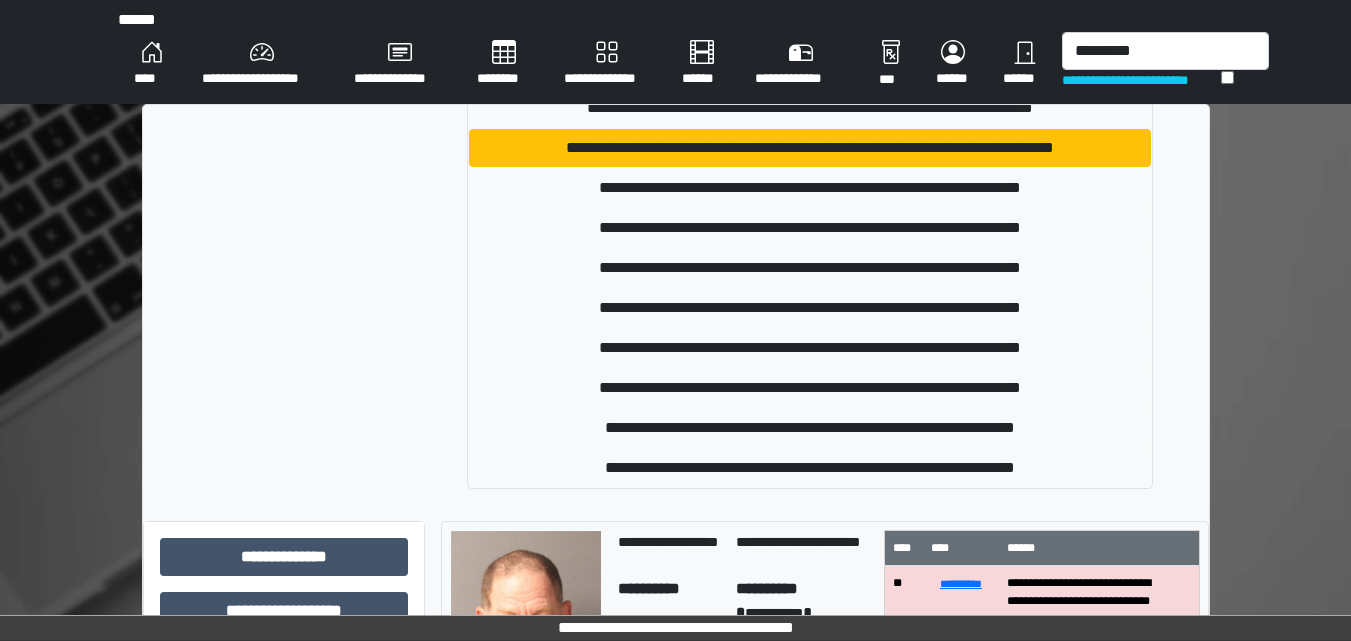 drag, startPoint x: 1202, startPoint y: 497, endPoint x: 171, endPoint y: 333, distance: 1043.9622 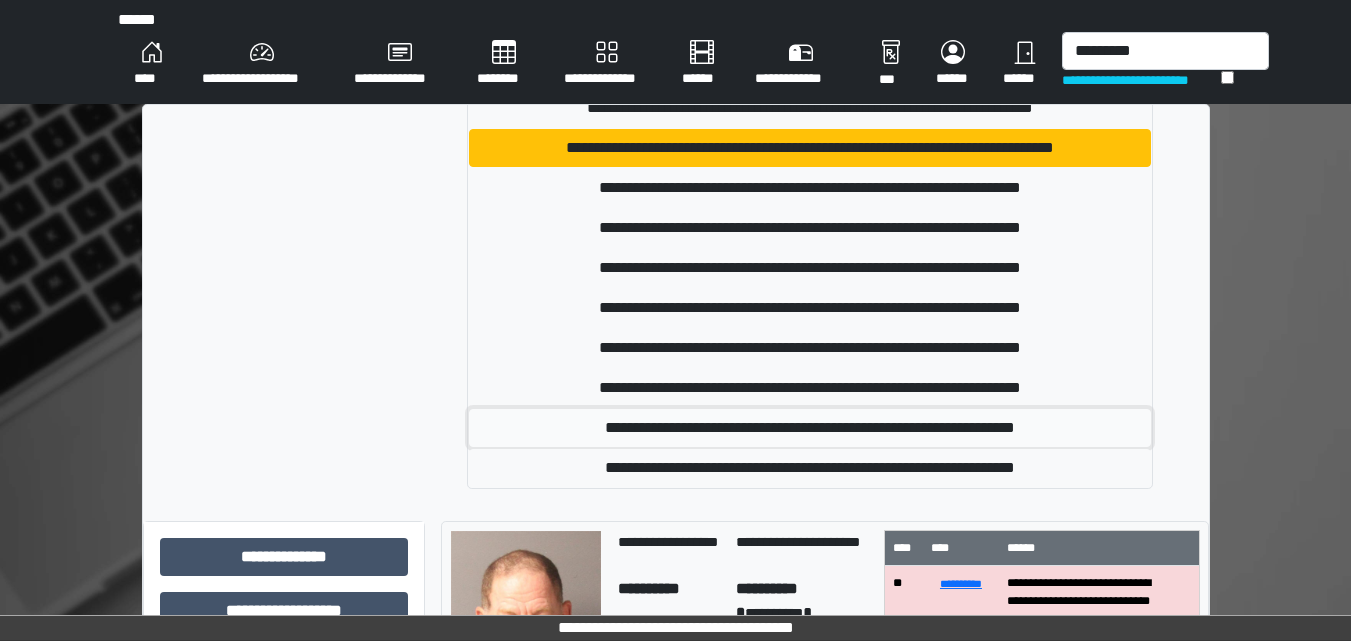 click on "**********" at bounding box center [810, 428] 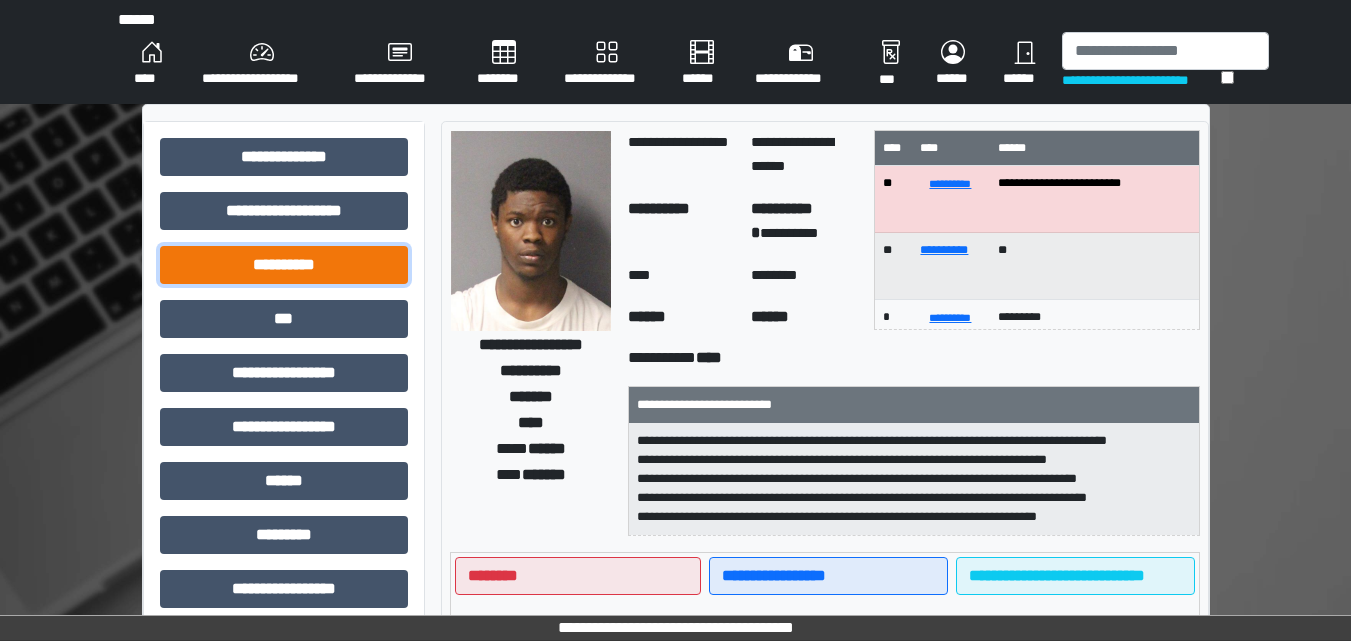 click on "**********" at bounding box center (284, 265) 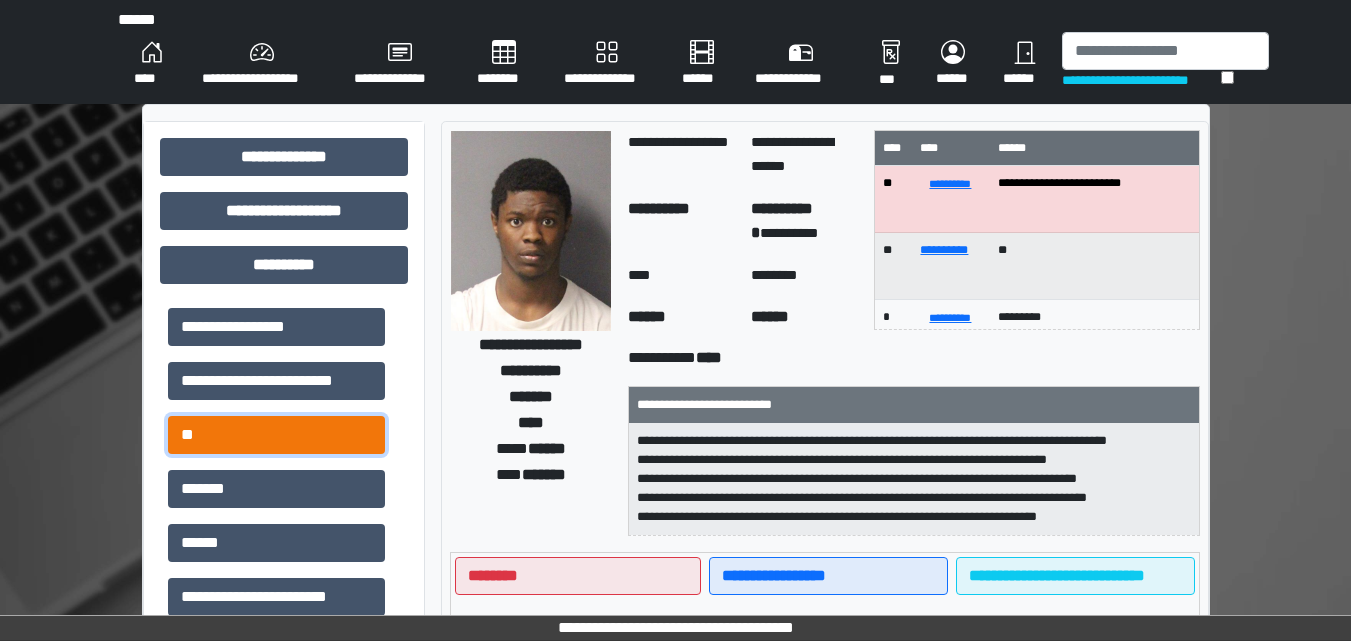 click on "**" at bounding box center (276, 435) 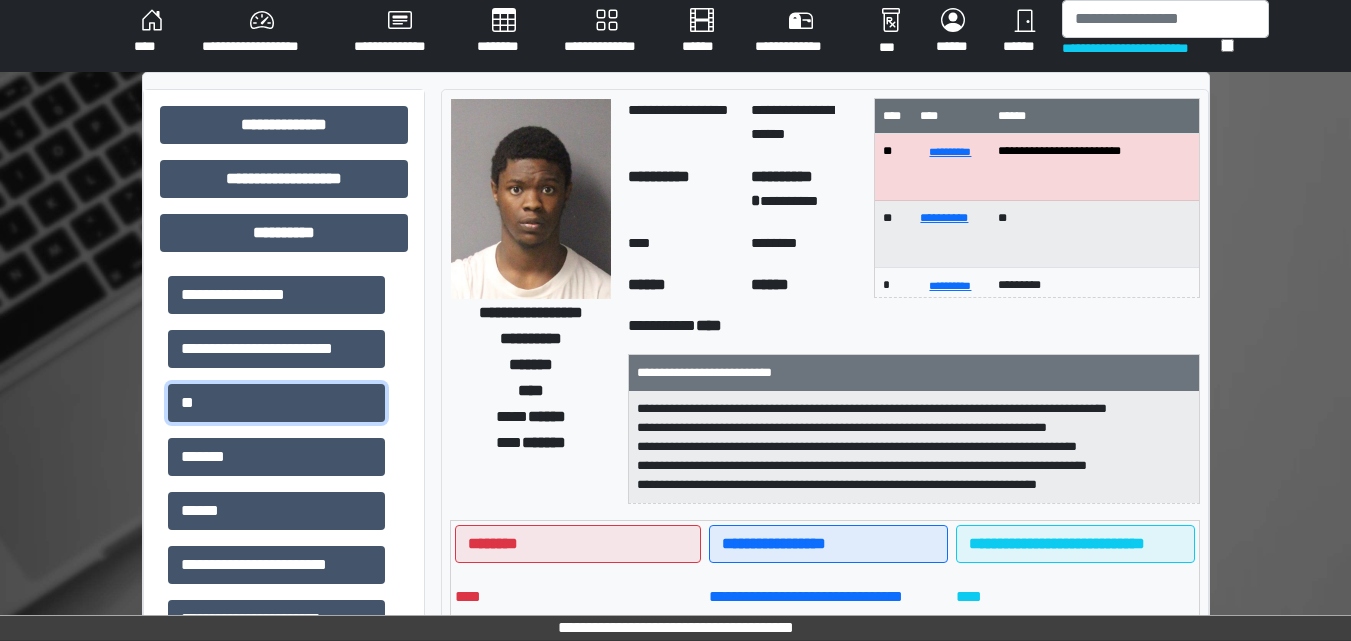 scroll, scrollTop: 0, scrollLeft: 0, axis: both 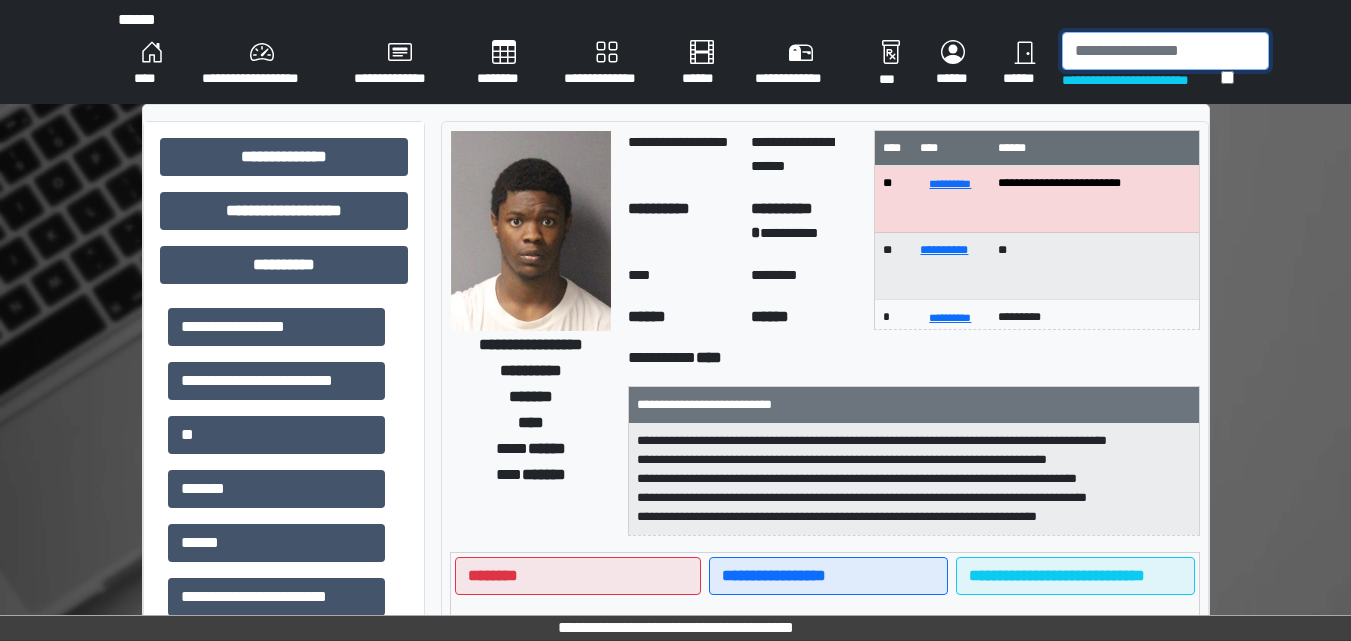 click at bounding box center (1165, 51) 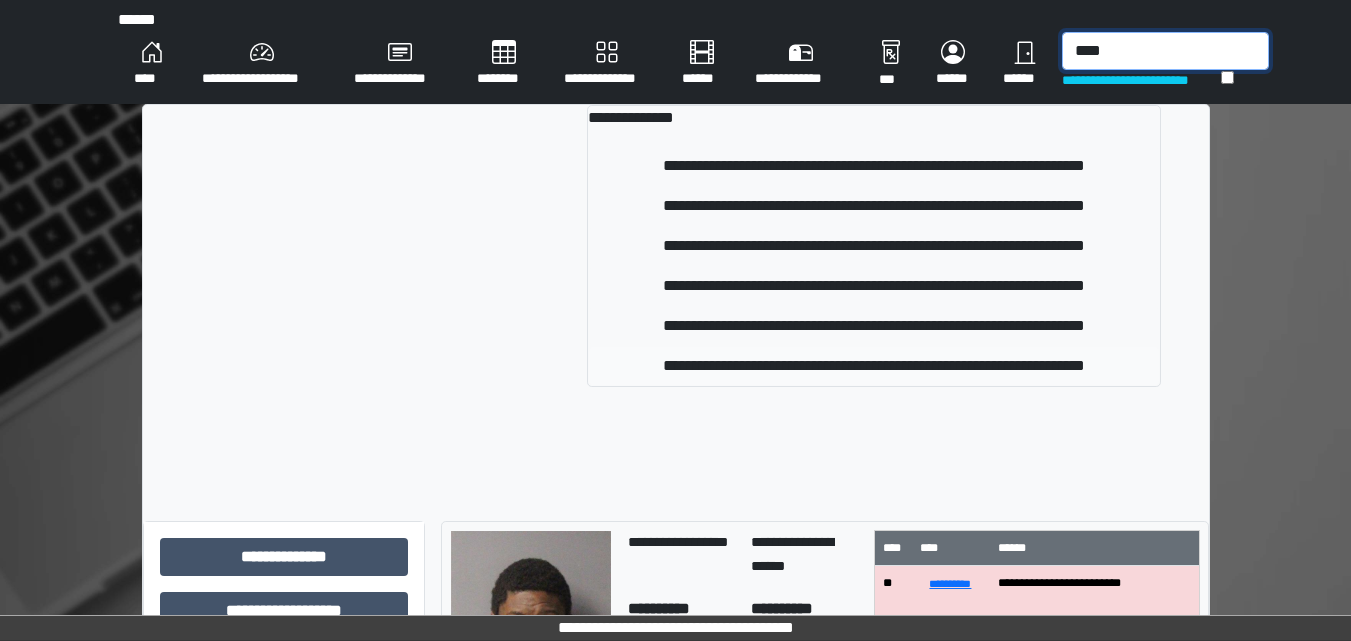 type on "****" 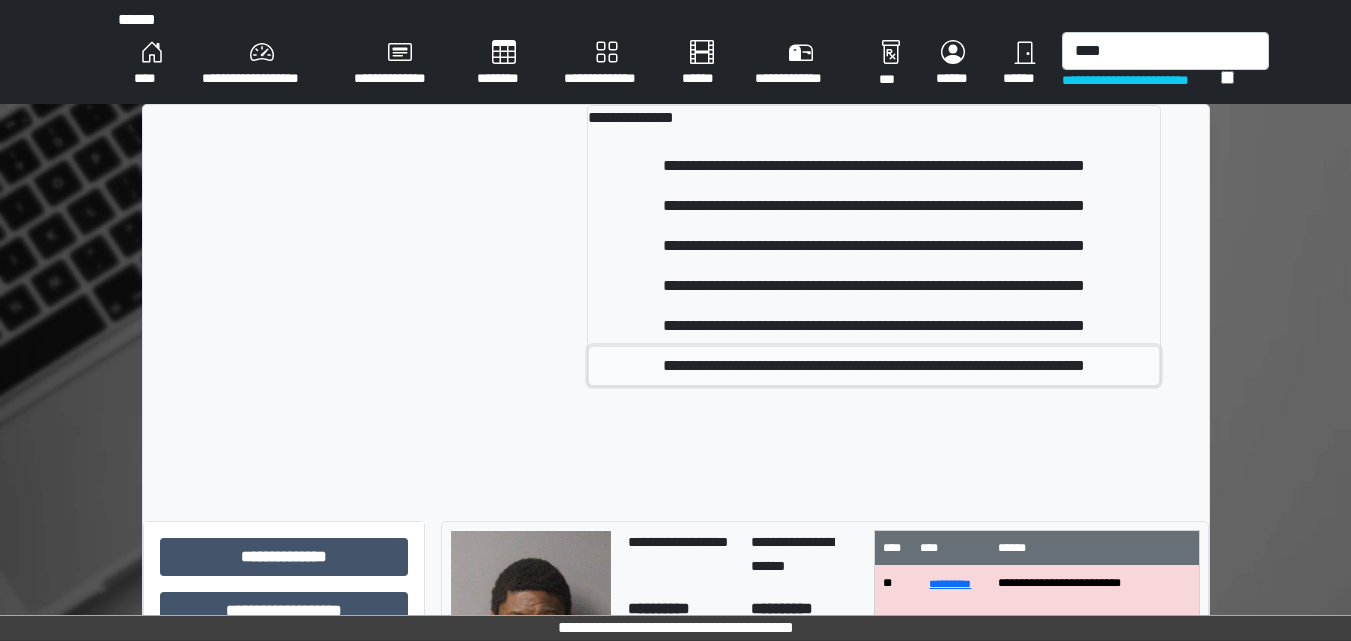 click on "**********" at bounding box center [873, 366] 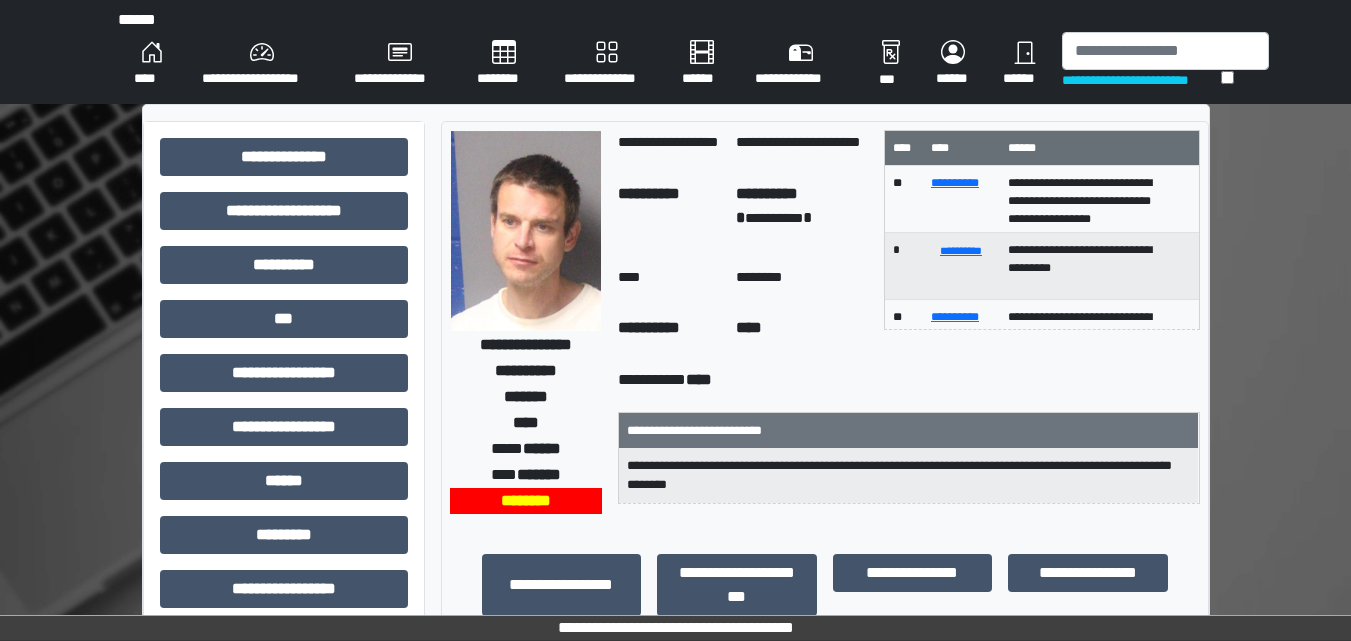 click at bounding box center (526, 231) 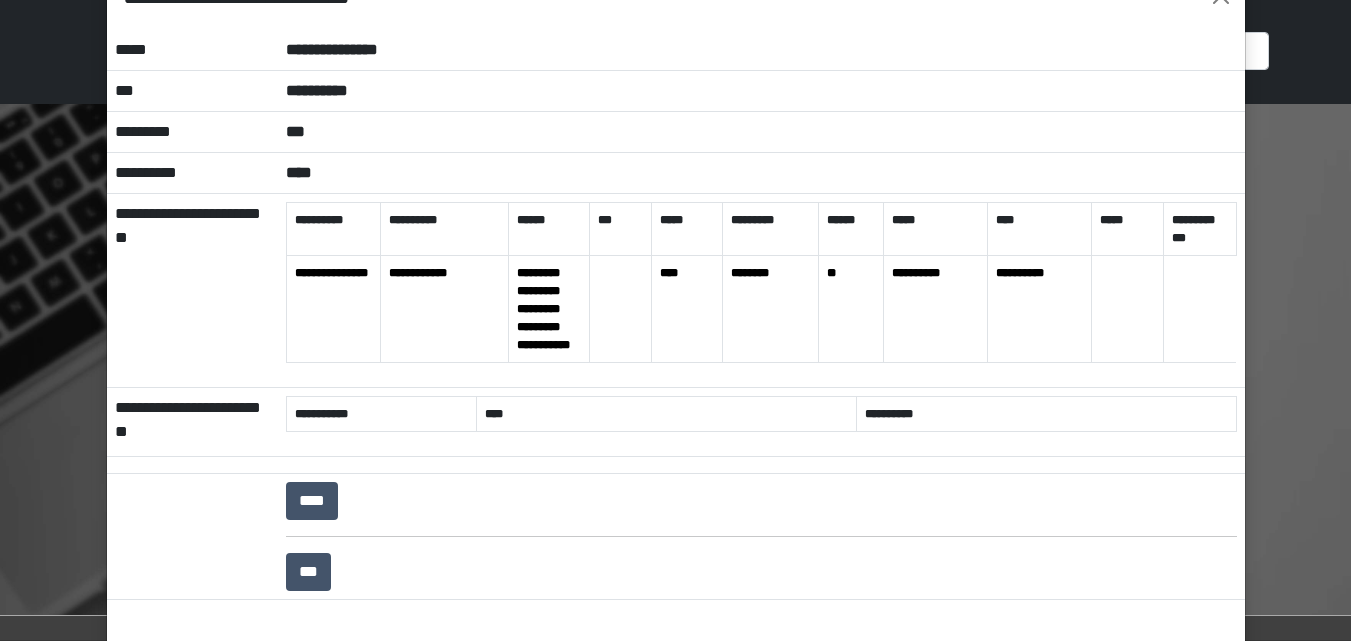 scroll, scrollTop: 100, scrollLeft: 0, axis: vertical 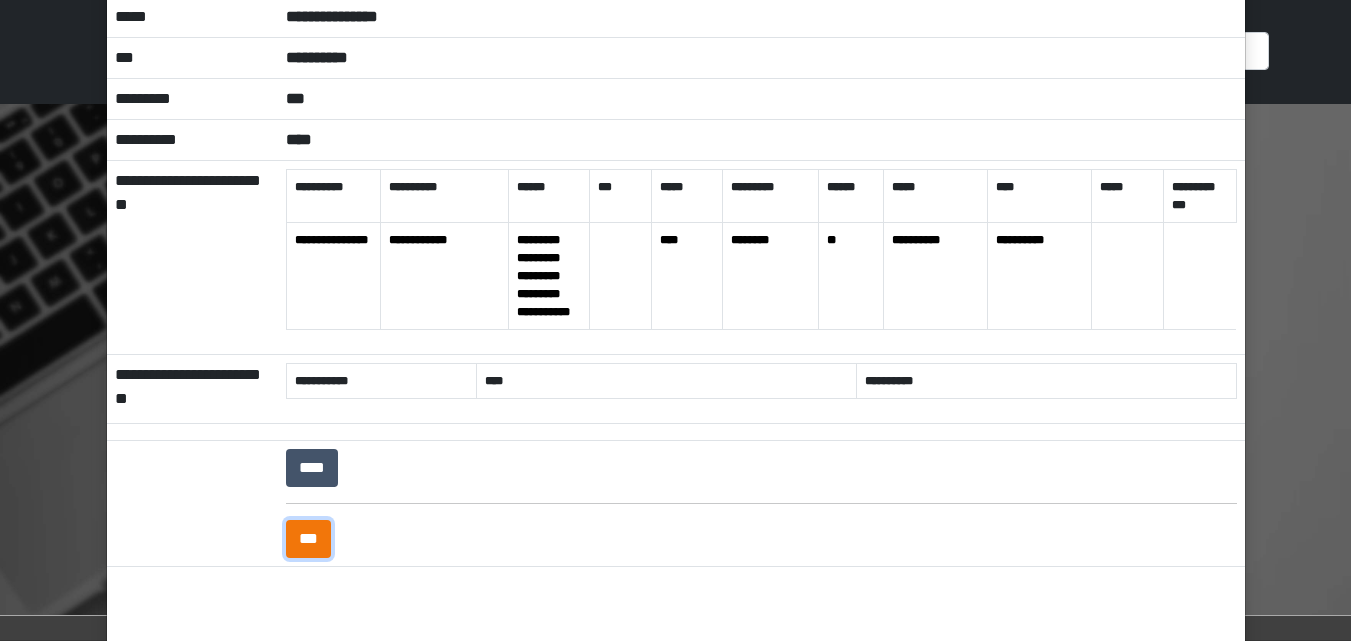 click on "***" at bounding box center (308, 539) 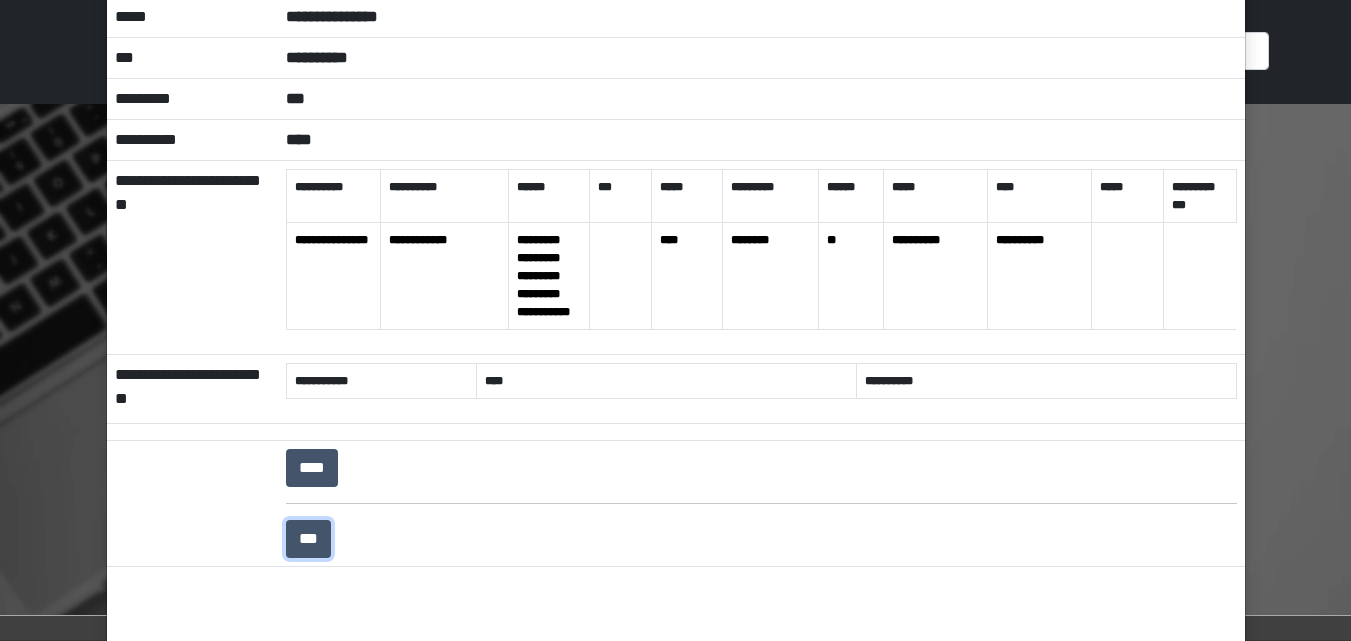 scroll, scrollTop: 0, scrollLeft: 0, axis: both 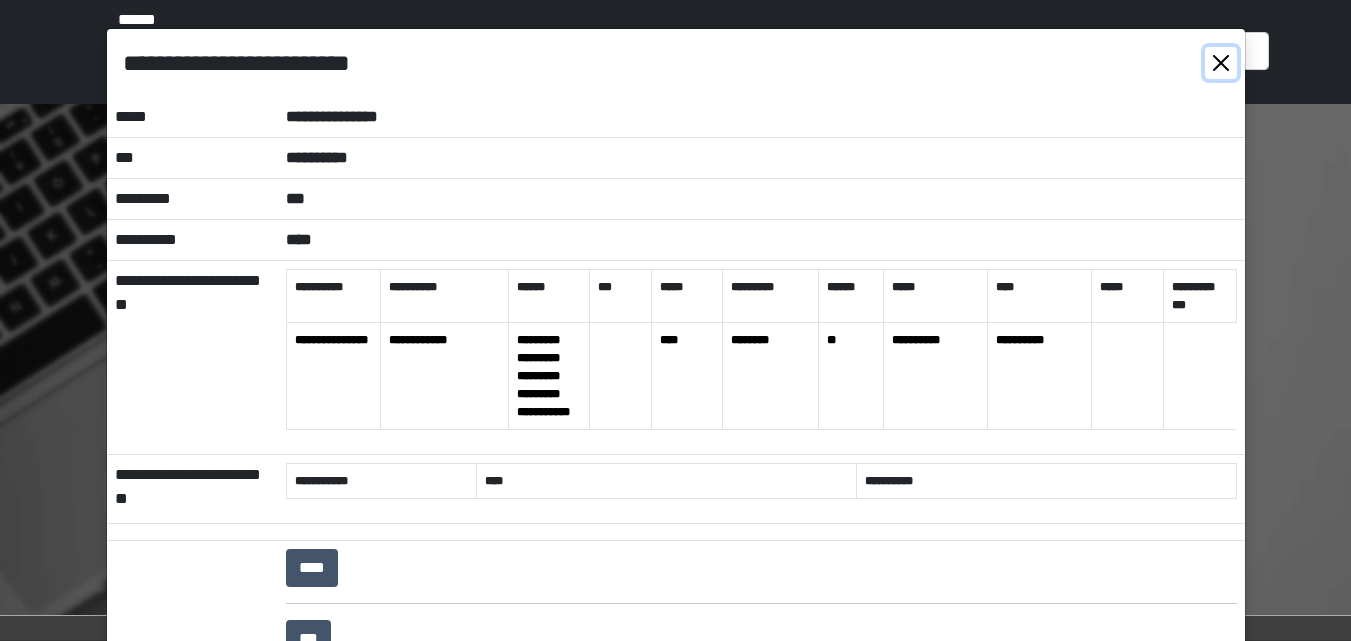 click at bounding box center [1221, 63] 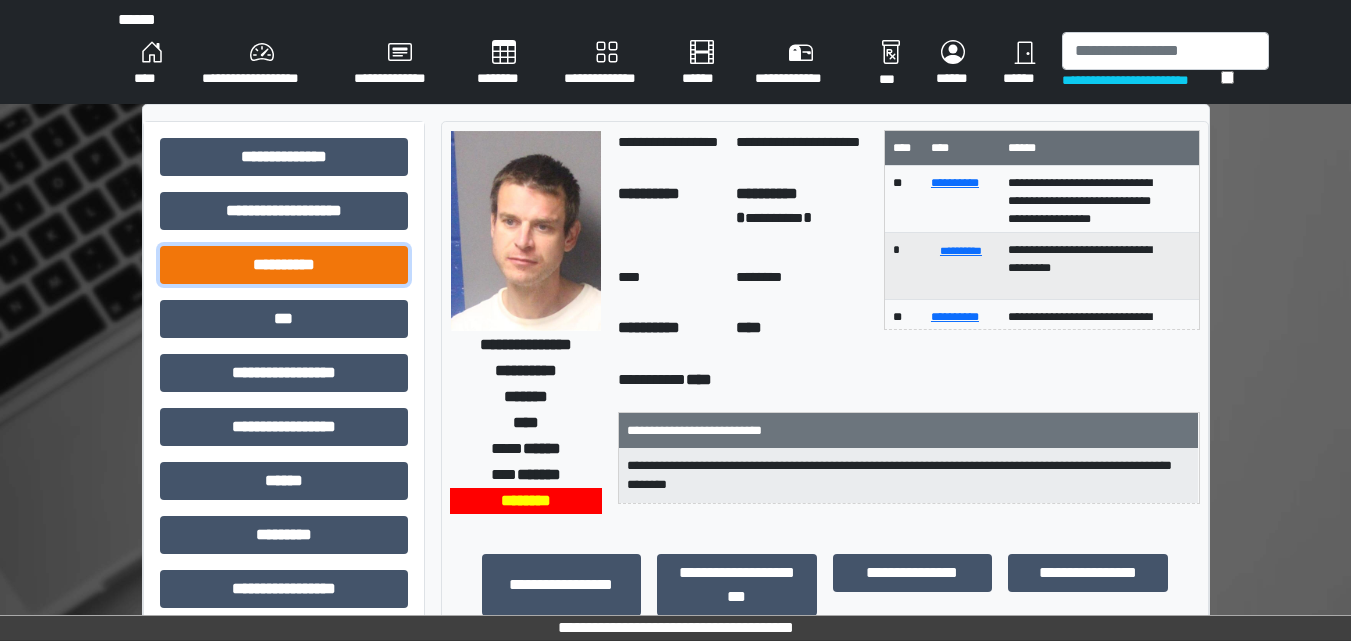 click on "**********" at bounding box center (284, 265) 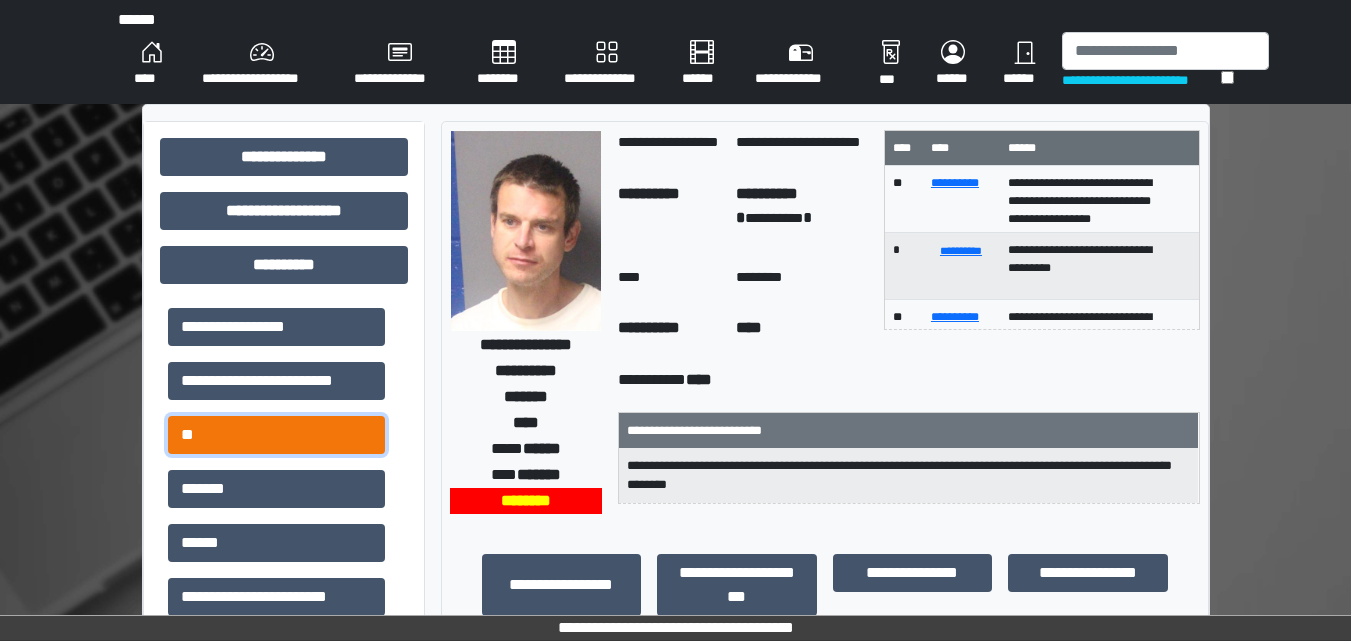 click on "**" at bounding box center (276, 435) 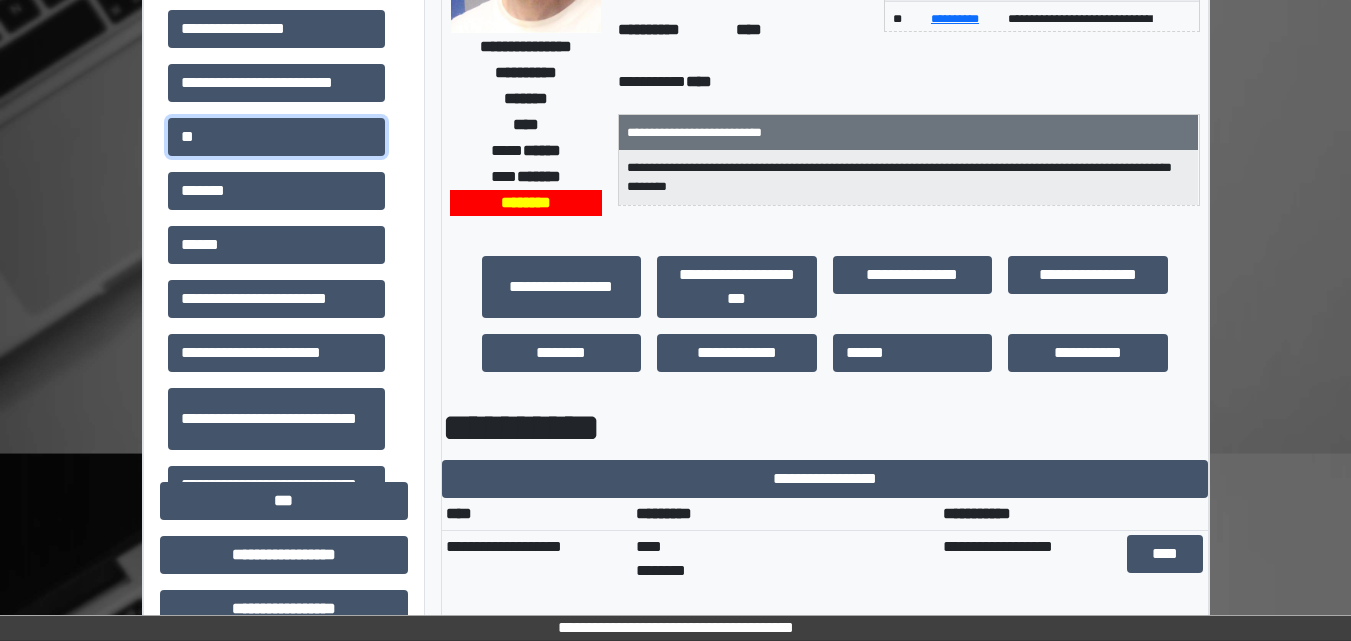 scroll, scrollTop: 300, scrollLeft: 0, axis: vertical 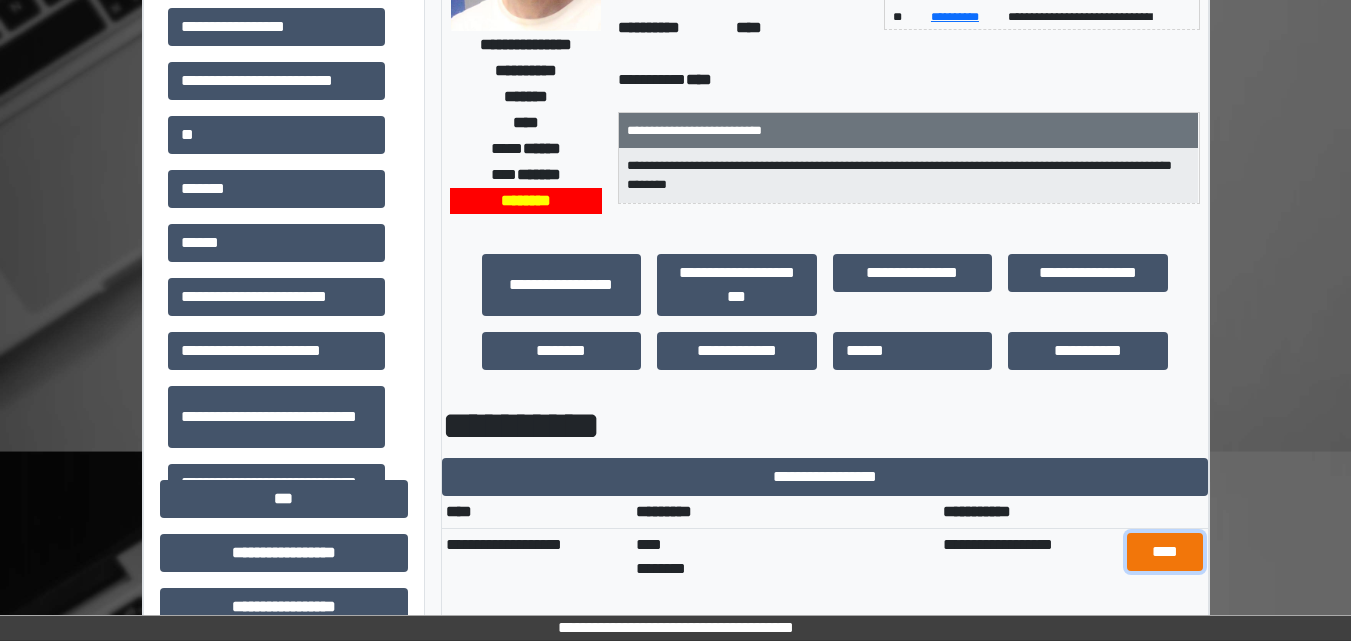 click on "****" at bounding box center [1165, 552] 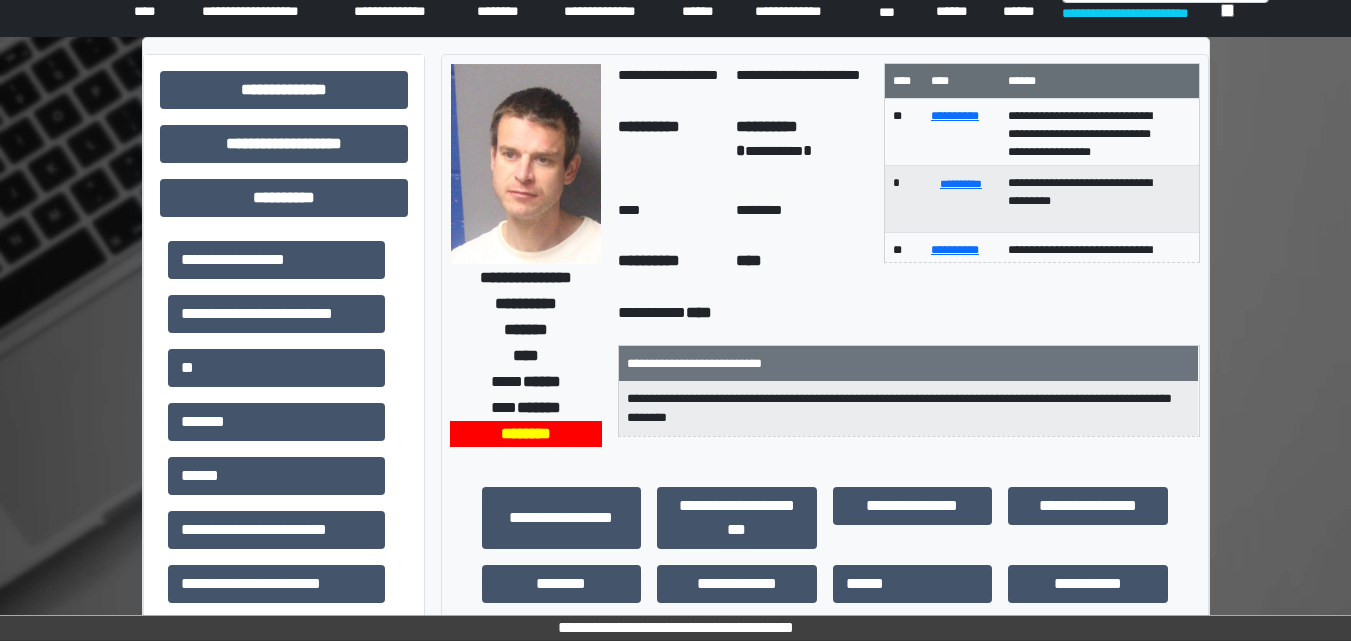 scroll, scrollTop: 100, scrollLeft: 0, axis: vertical 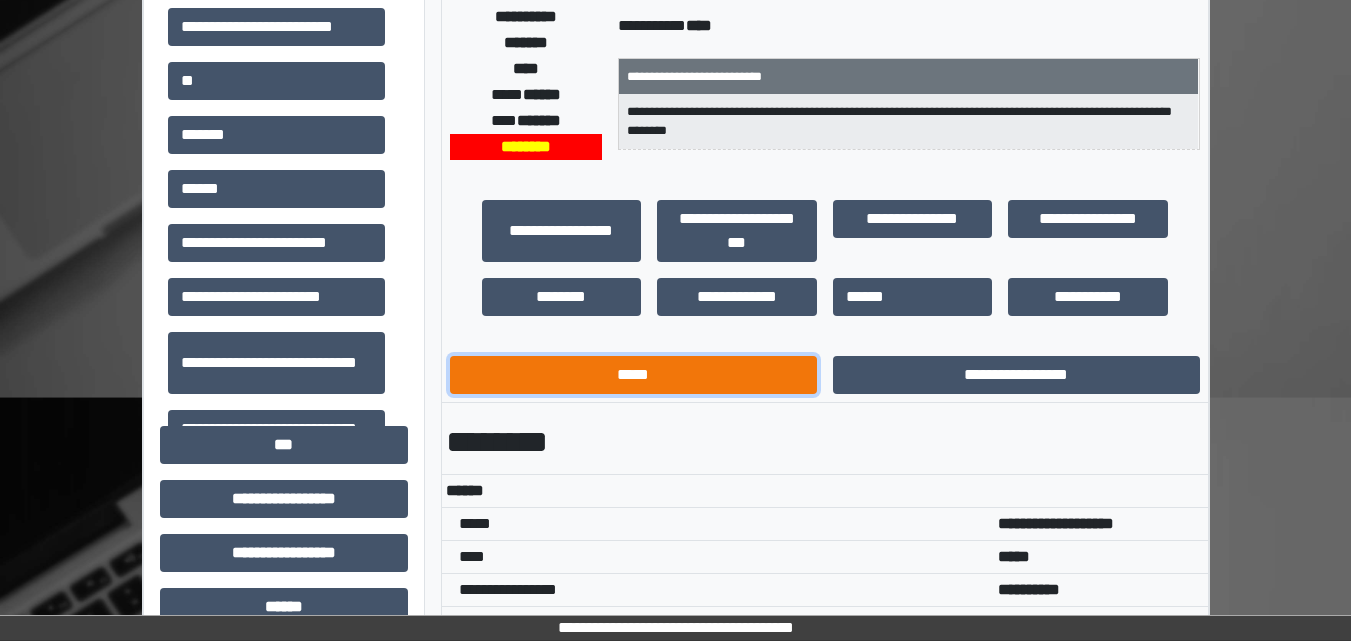 click on "*****" at bounding box center [633, 375] 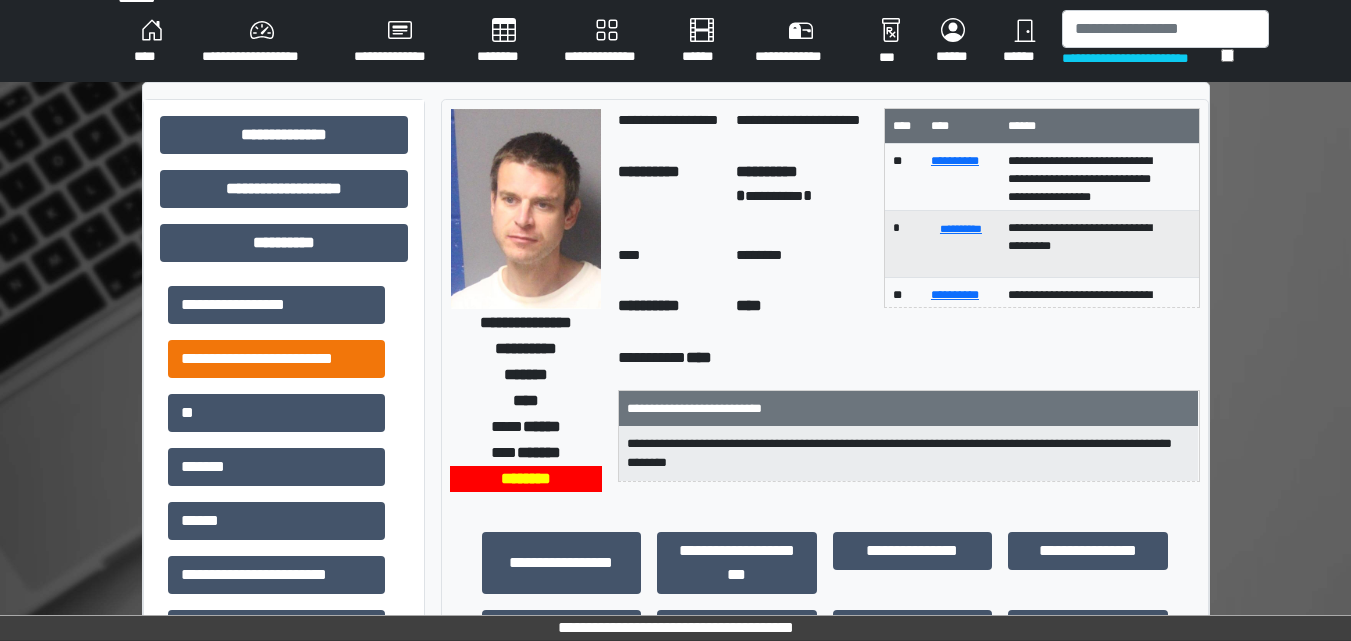 scroll, scrollTop: 0, scrollLeft: 0, axis: both 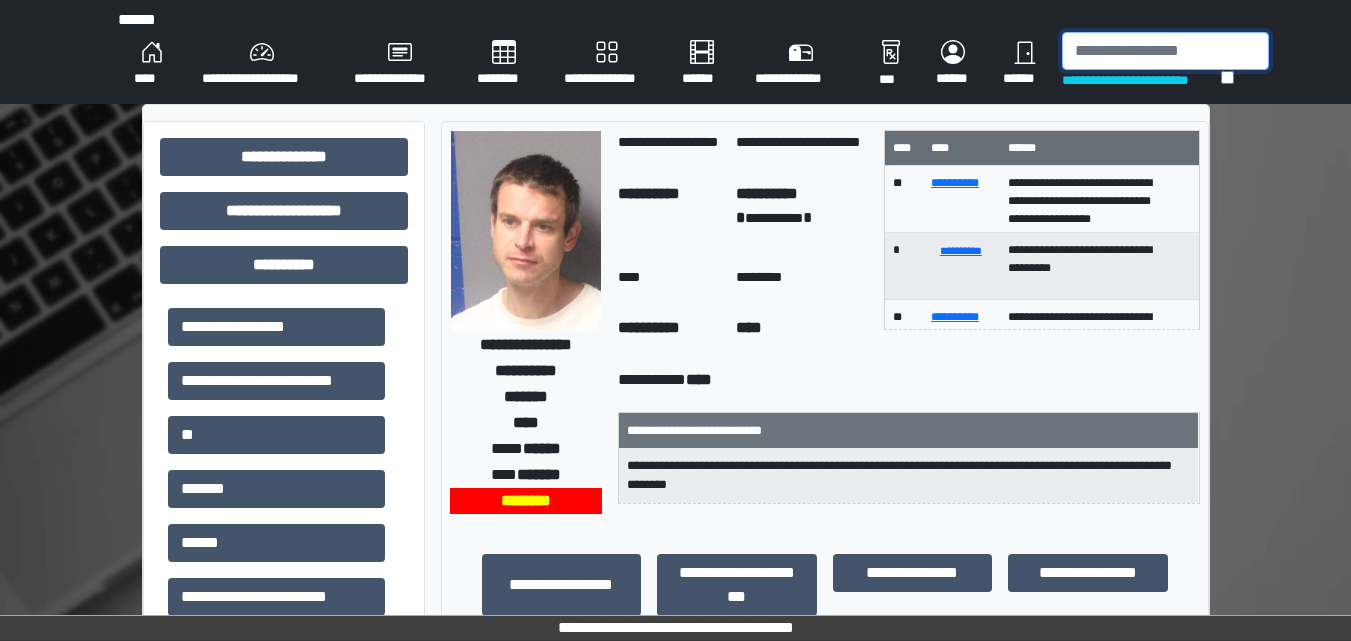click at bounding box center [1165, 51] 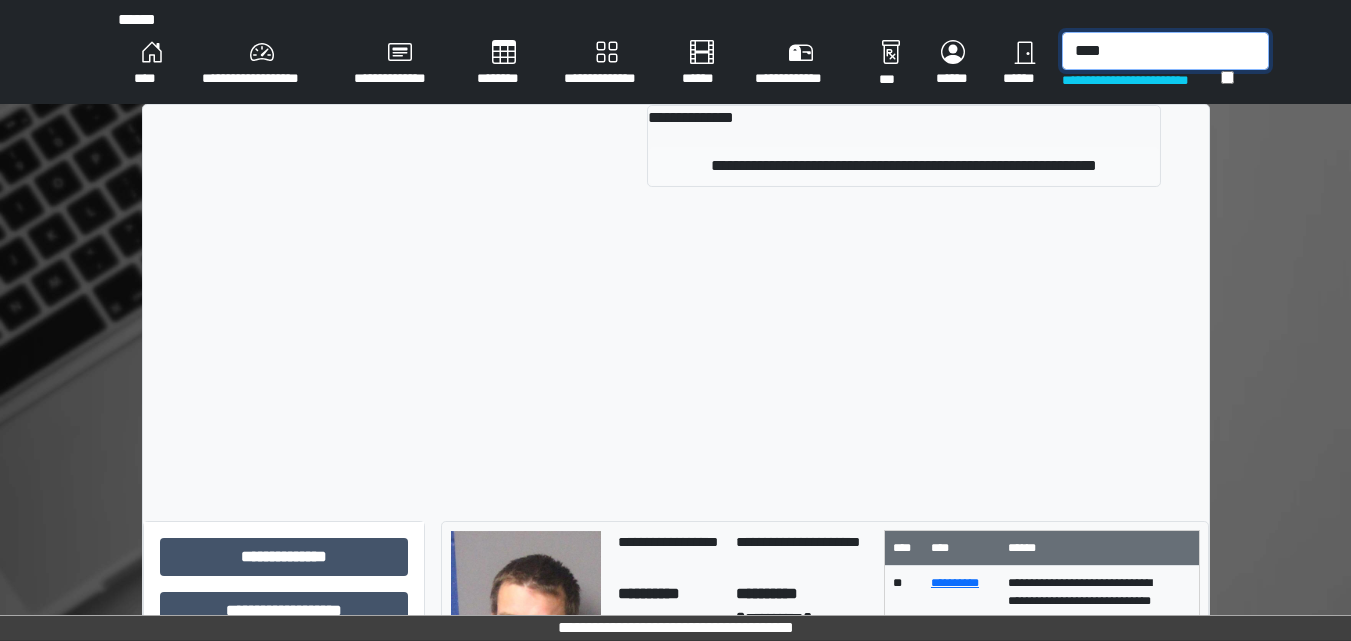 type on "****" 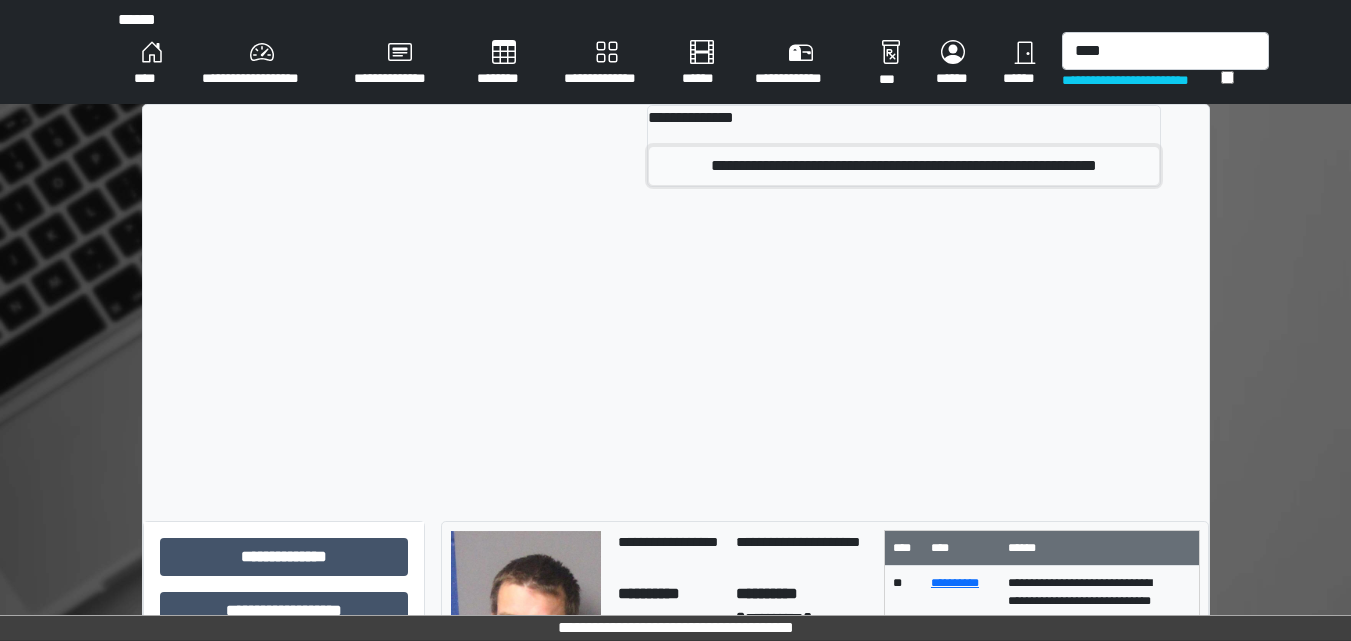 click on "**********" at bounding box center (903, 166) 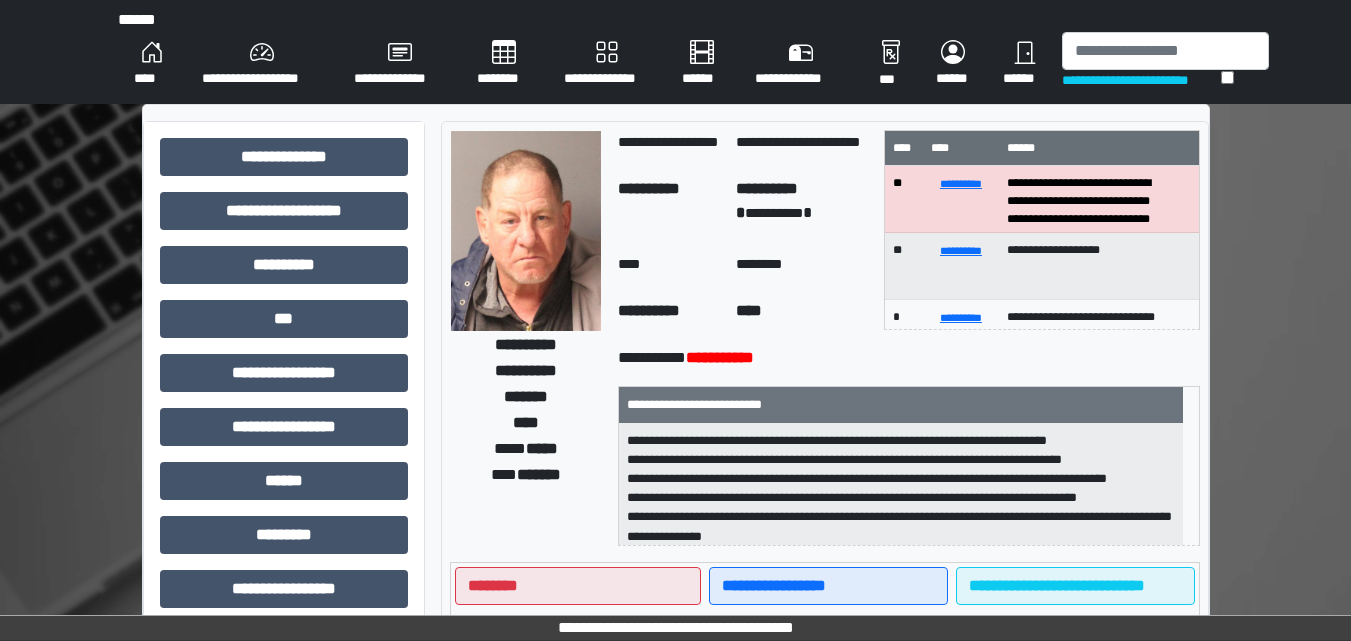 click at bounding box center (526, 231) 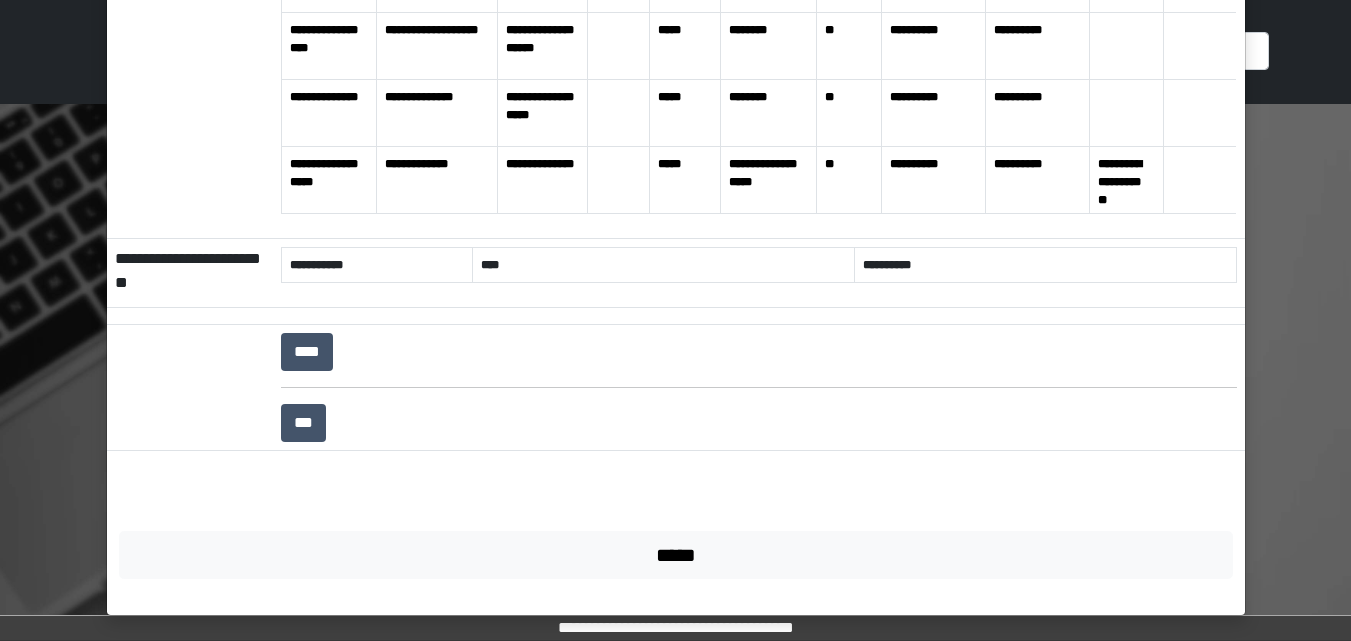 scroll, scrollTop: 447, scrollLeft: 0, axis: vertical 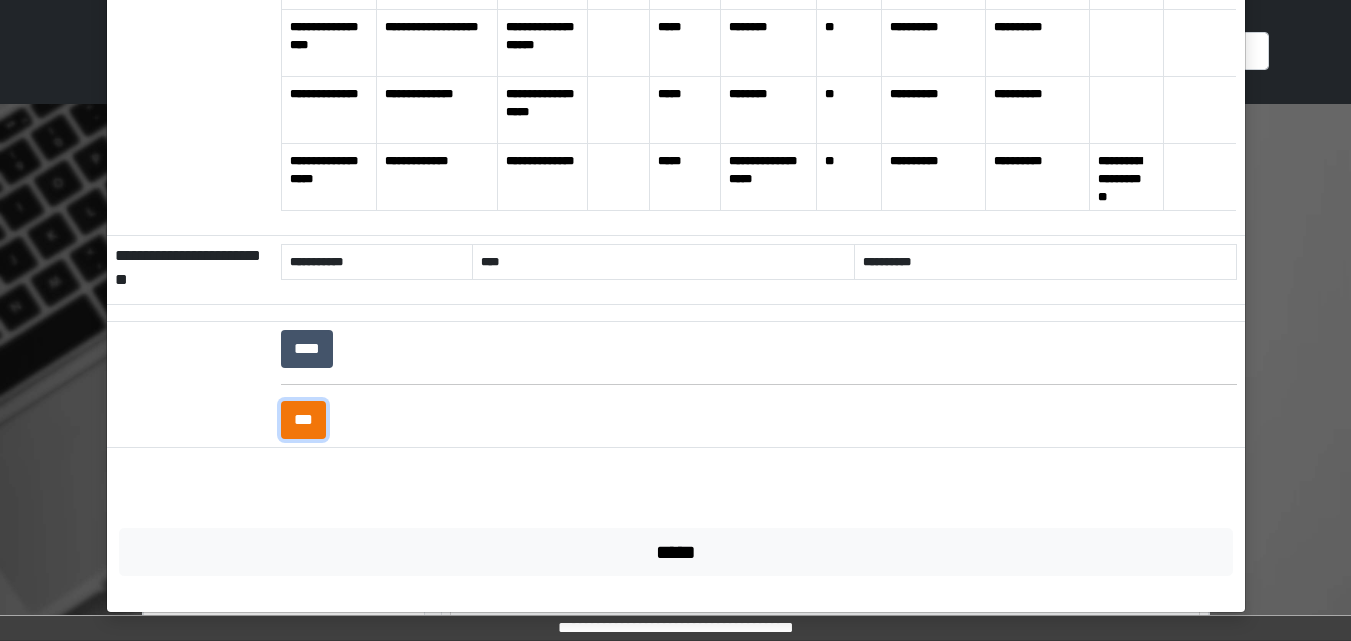 click on "***" at bounding box center (303, 420) 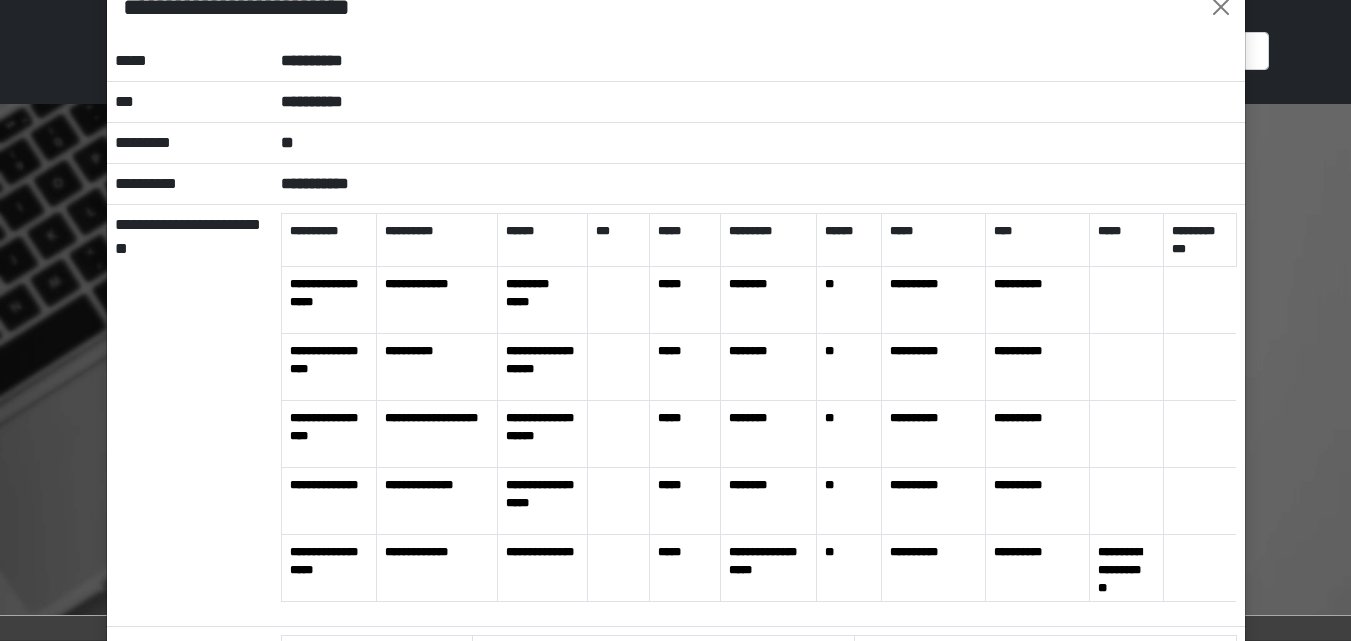scroll, scrollTop: 0, scrollLeft: 0, axis: both 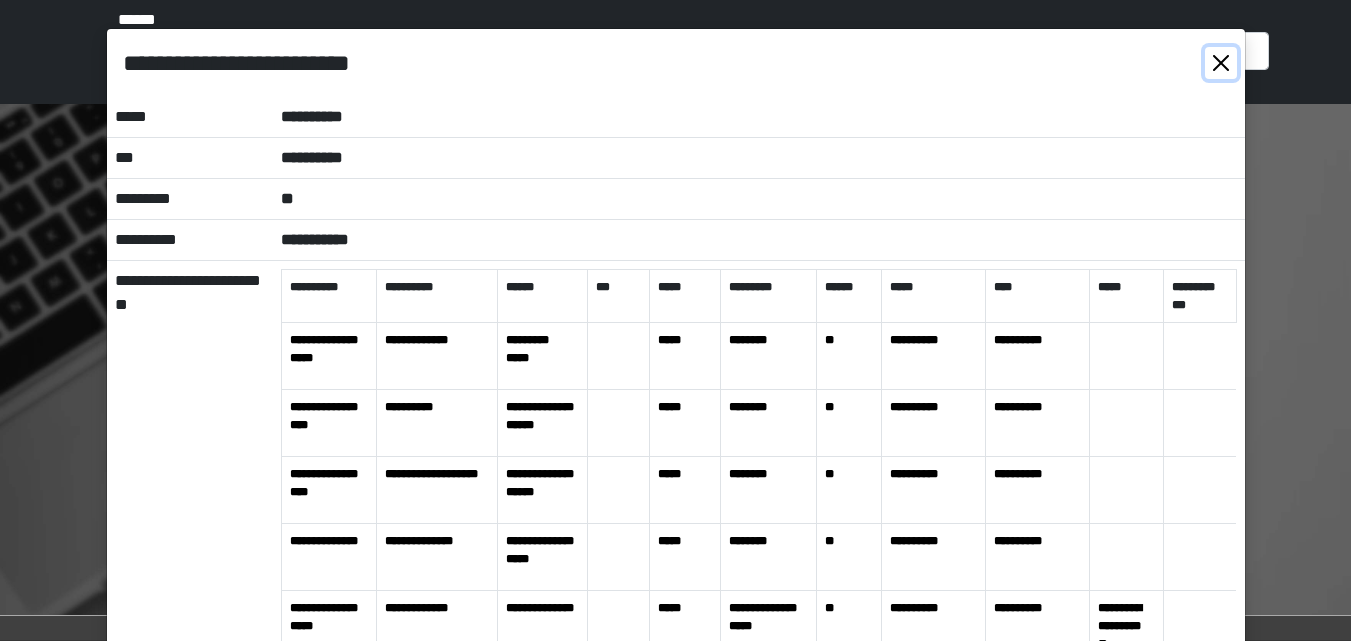 click at bounding box center [1221, 63] 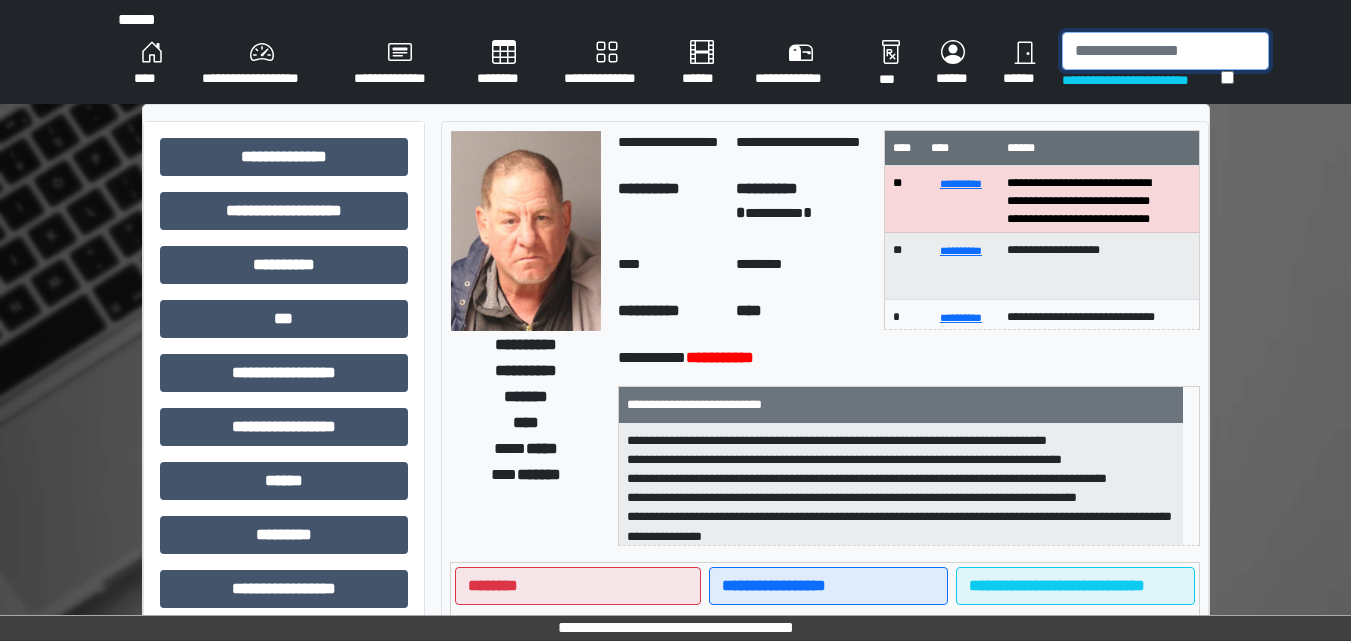 click at bounding box center [1165, 51] 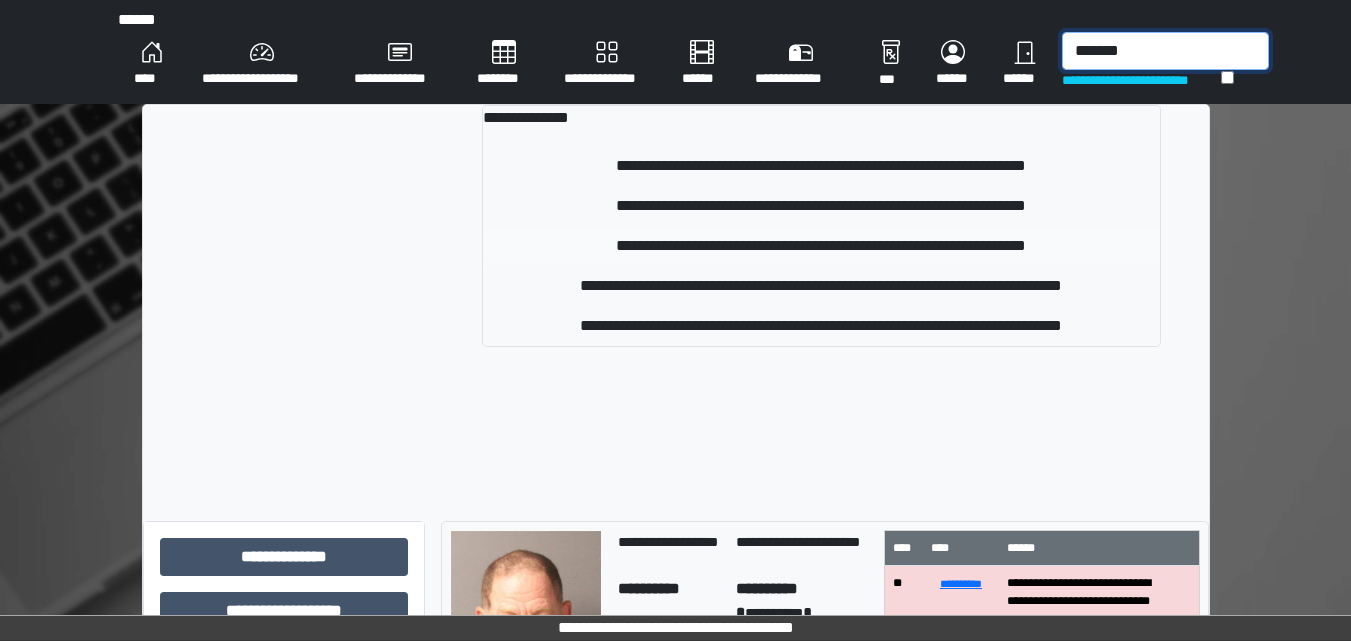 type on "*******" 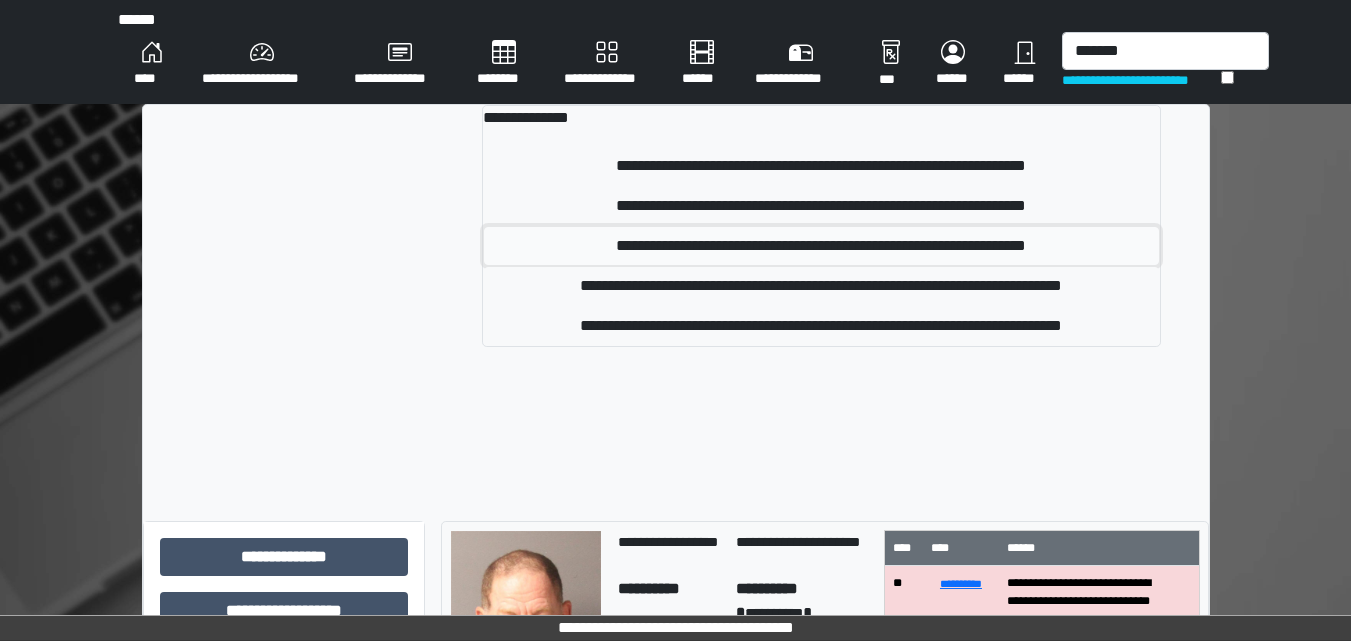 click on "**********" at bounding box center [821, 246] 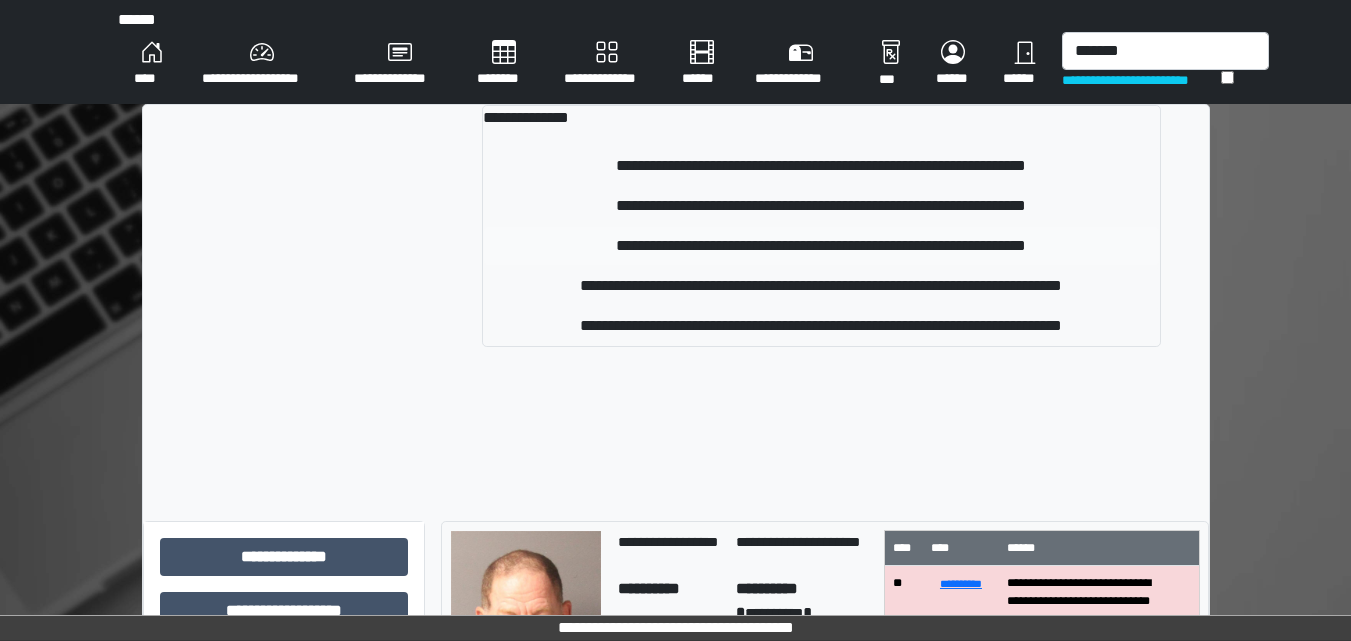 type 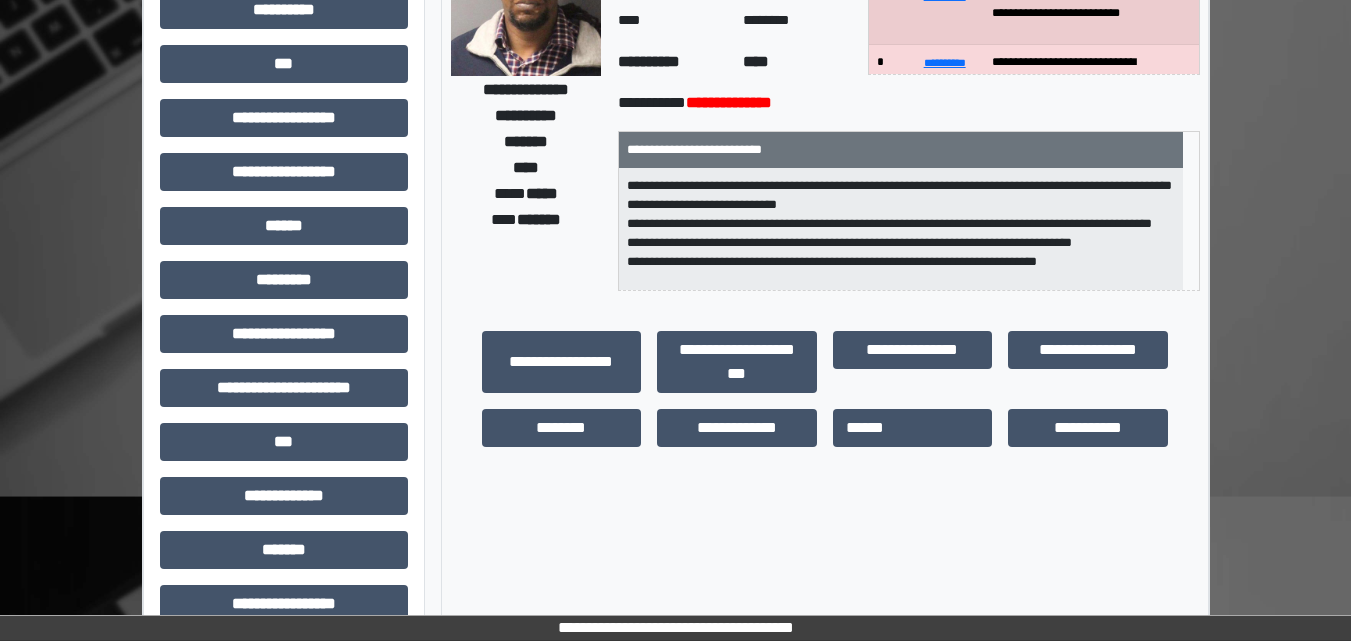 scroll, scrollTop: 300, scrollLeft: 0, axis: vertical 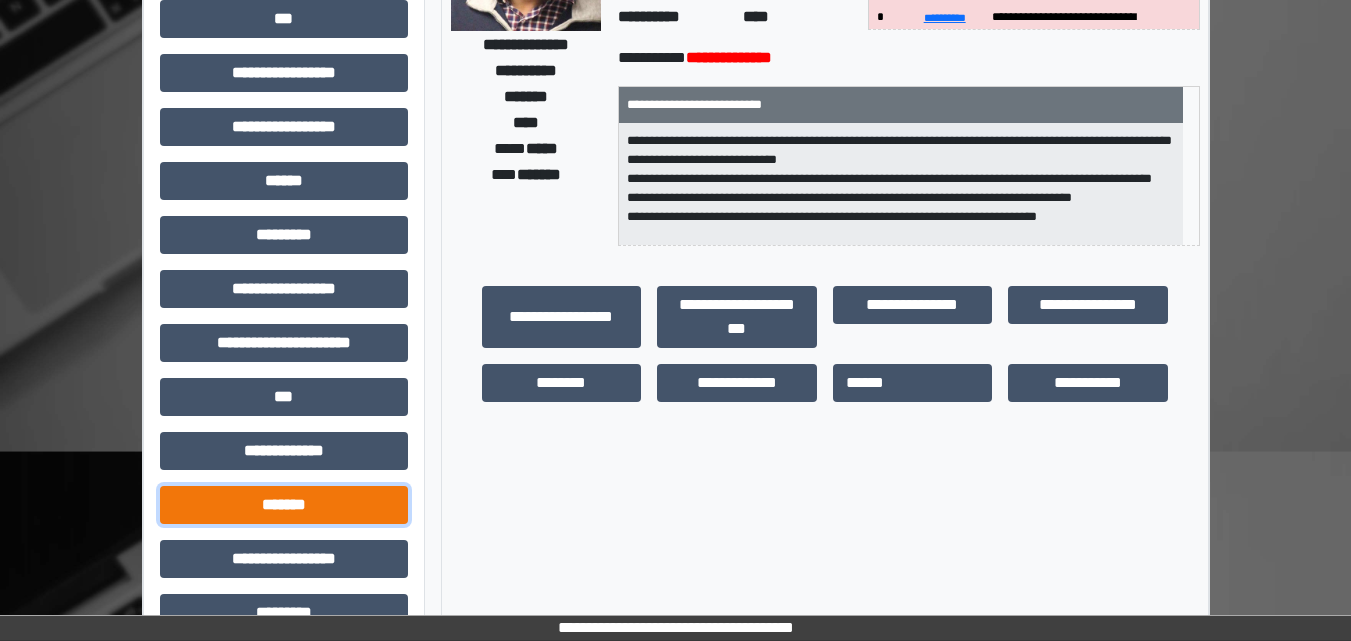 click on "*******" at bounding box center (284, 505) 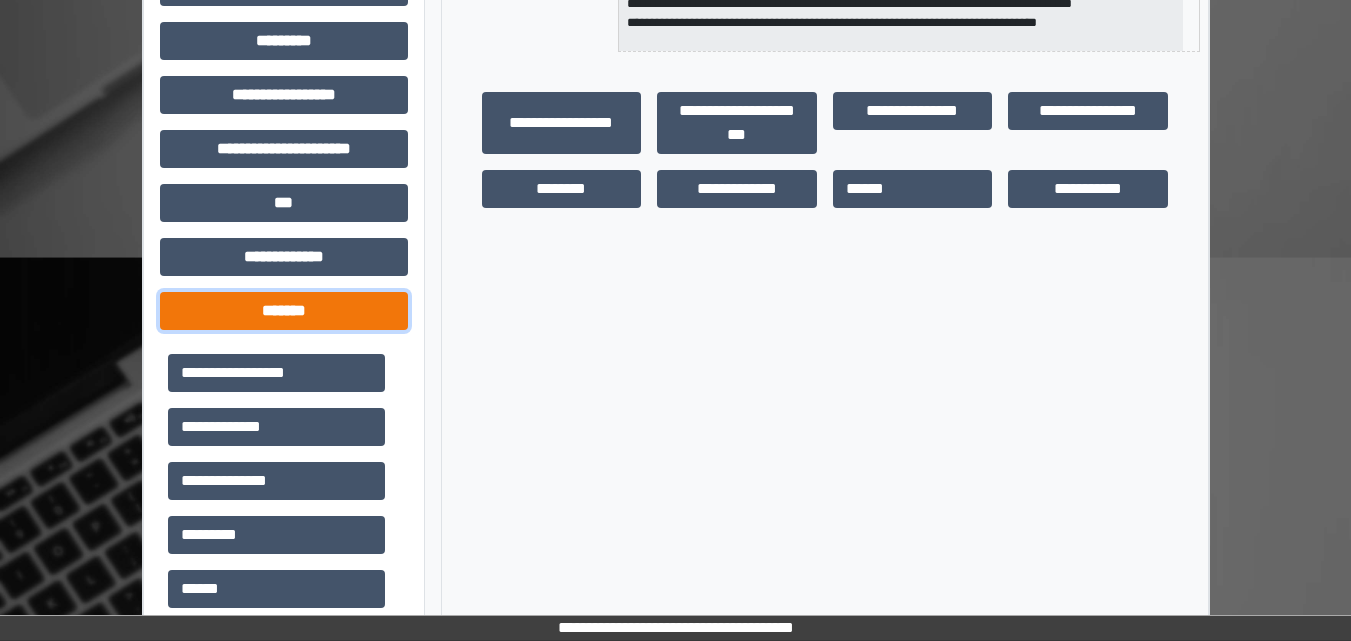 scroll, scrollTop: 500, scrollLeft: 0, axis: vertical 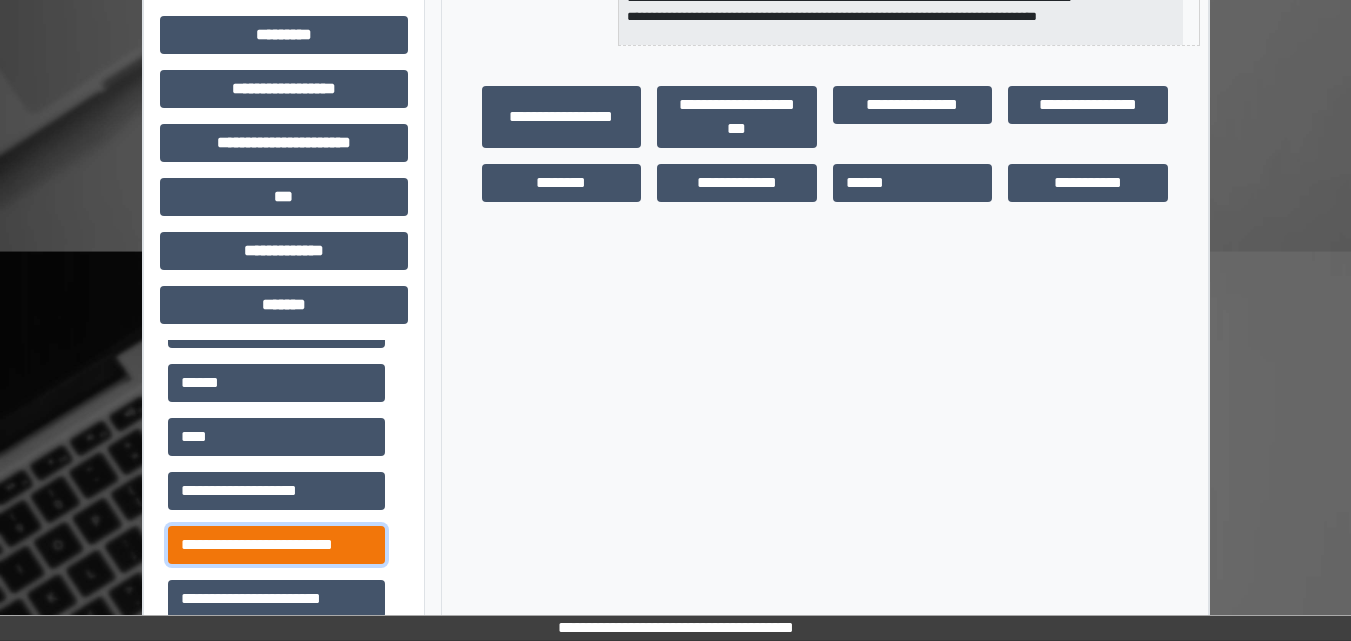 click on "**********" at bounding box center [276, 545] 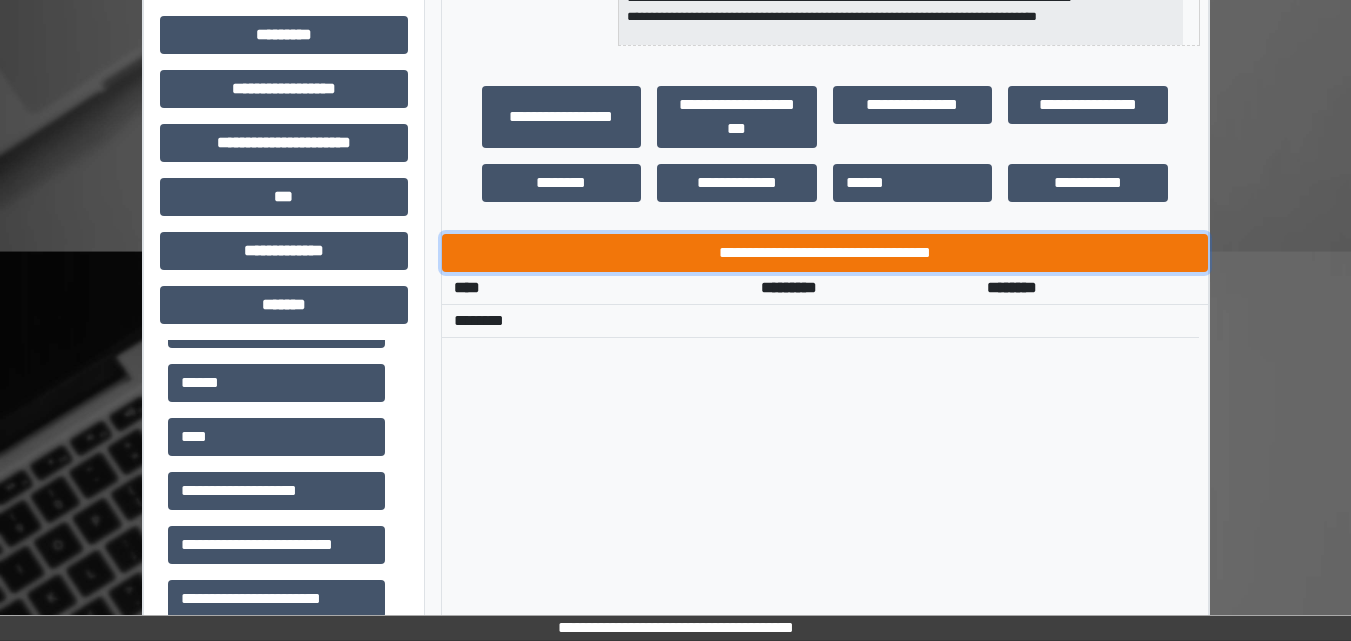 click on "**********" at bounding box center (825, 253) 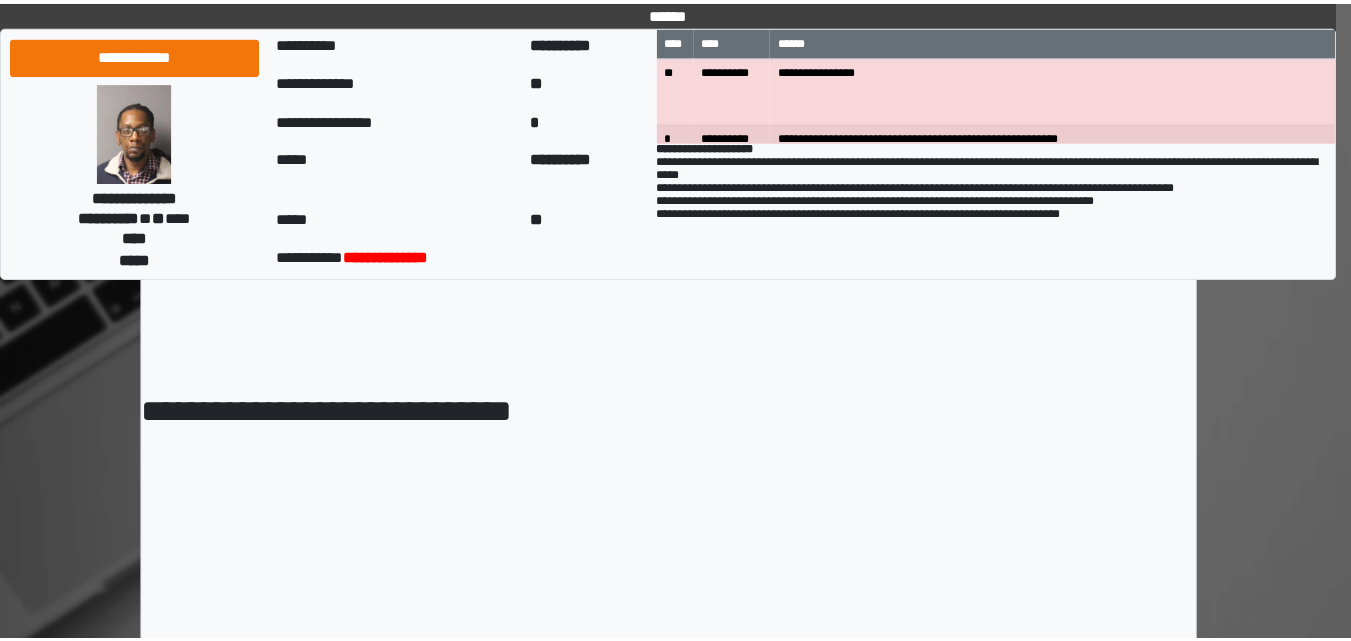 scroll, scrollTop: 0, scrollLeft: 0, axis: both 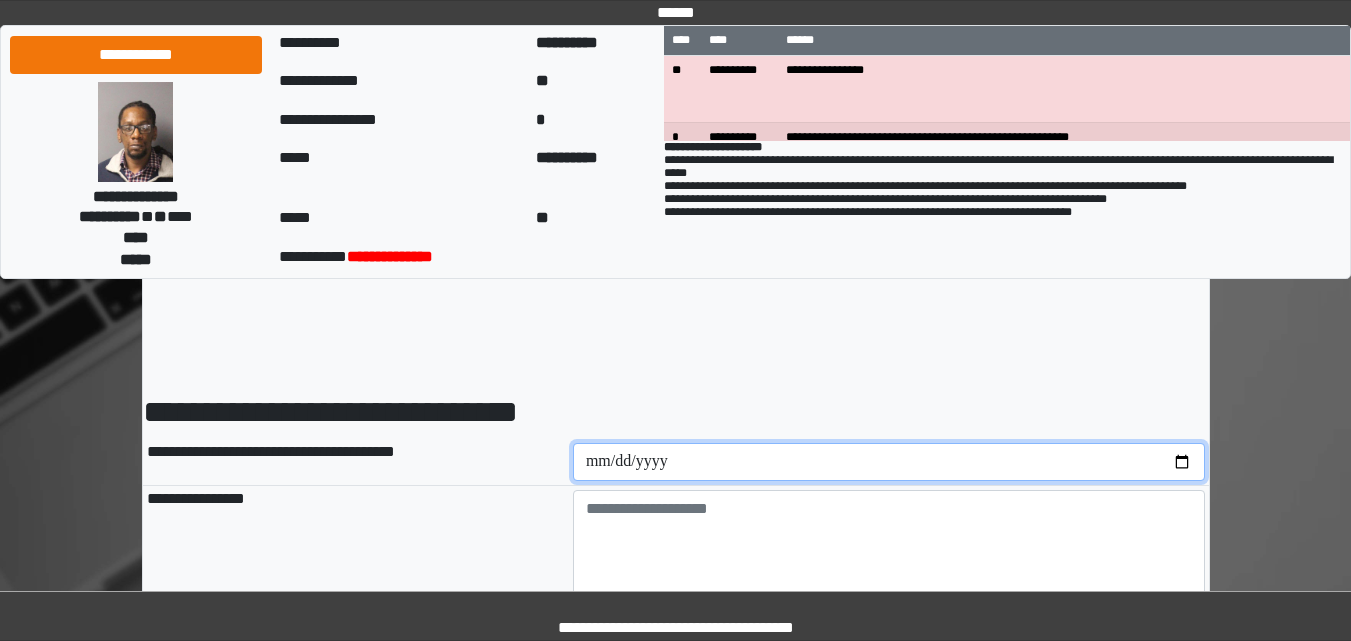 click at bounding box center (889, 462) 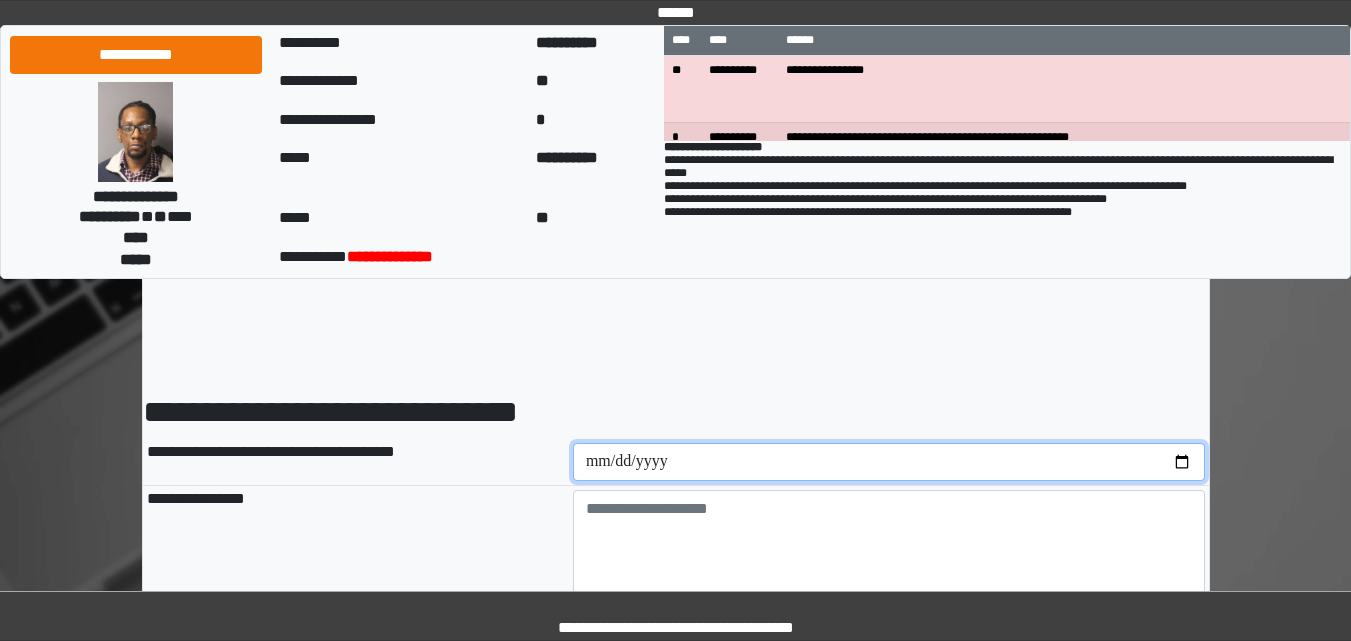 type on "**********" 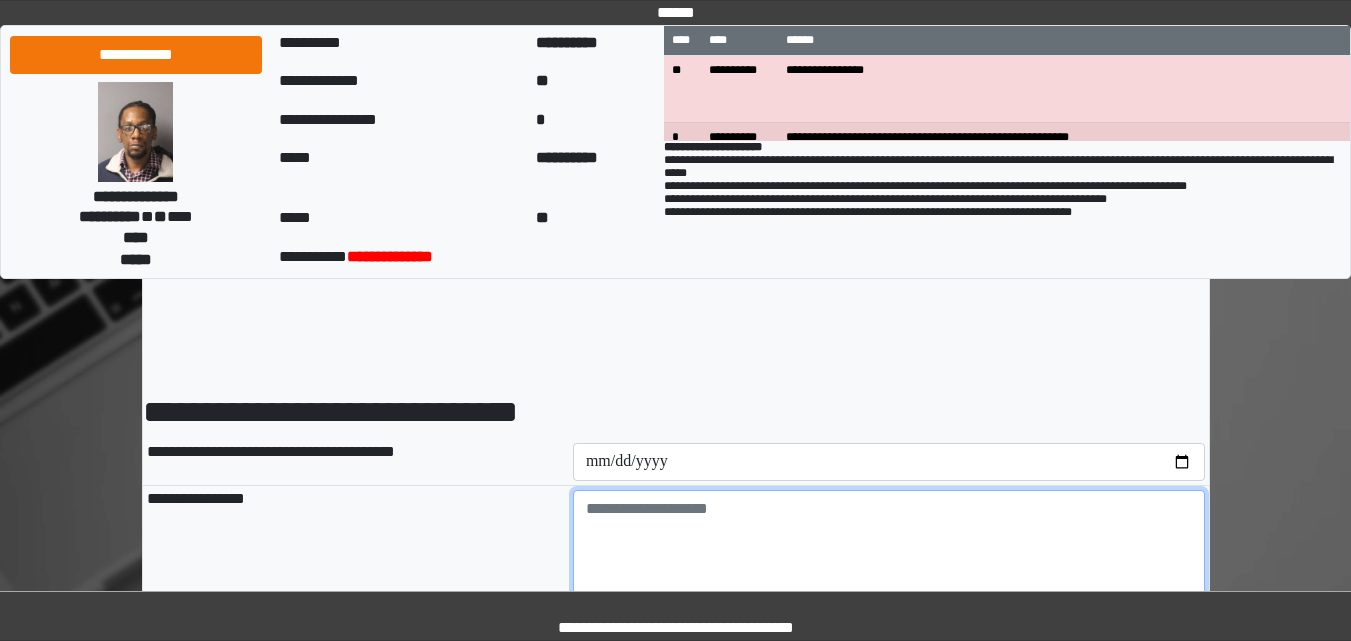 click at bounding box center [889, 545] 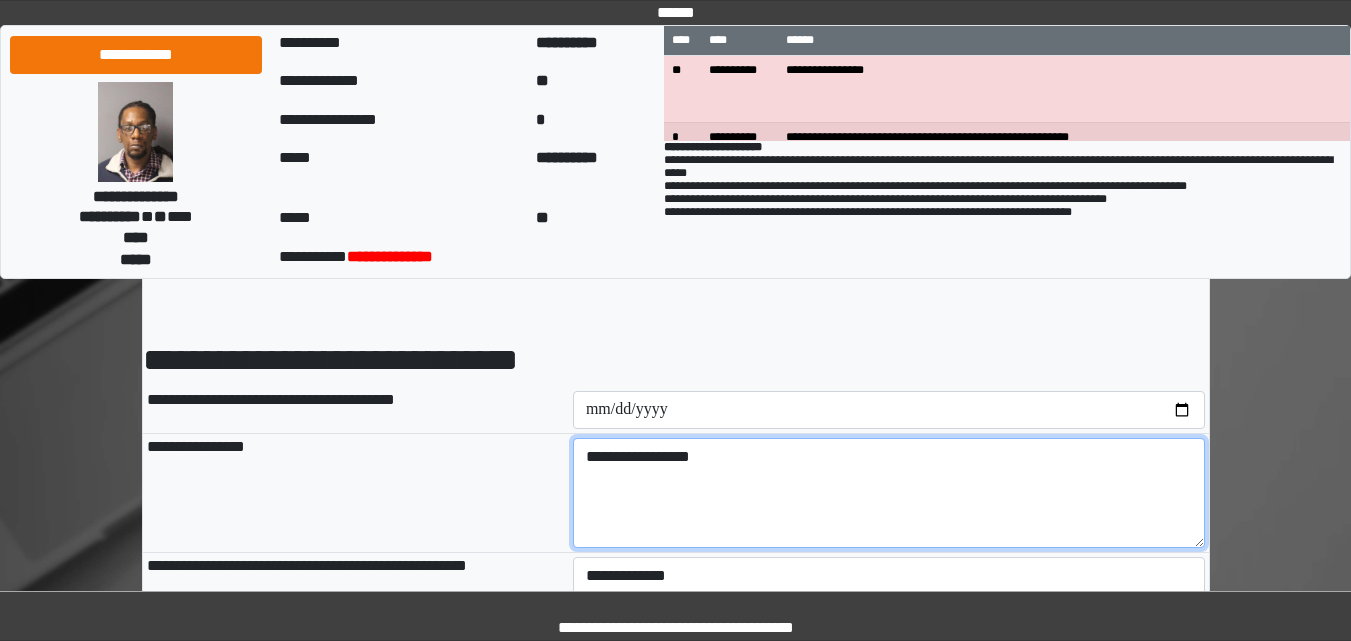 scroll, scrollTop: 100, scrollLeft: 0, axis: vertical 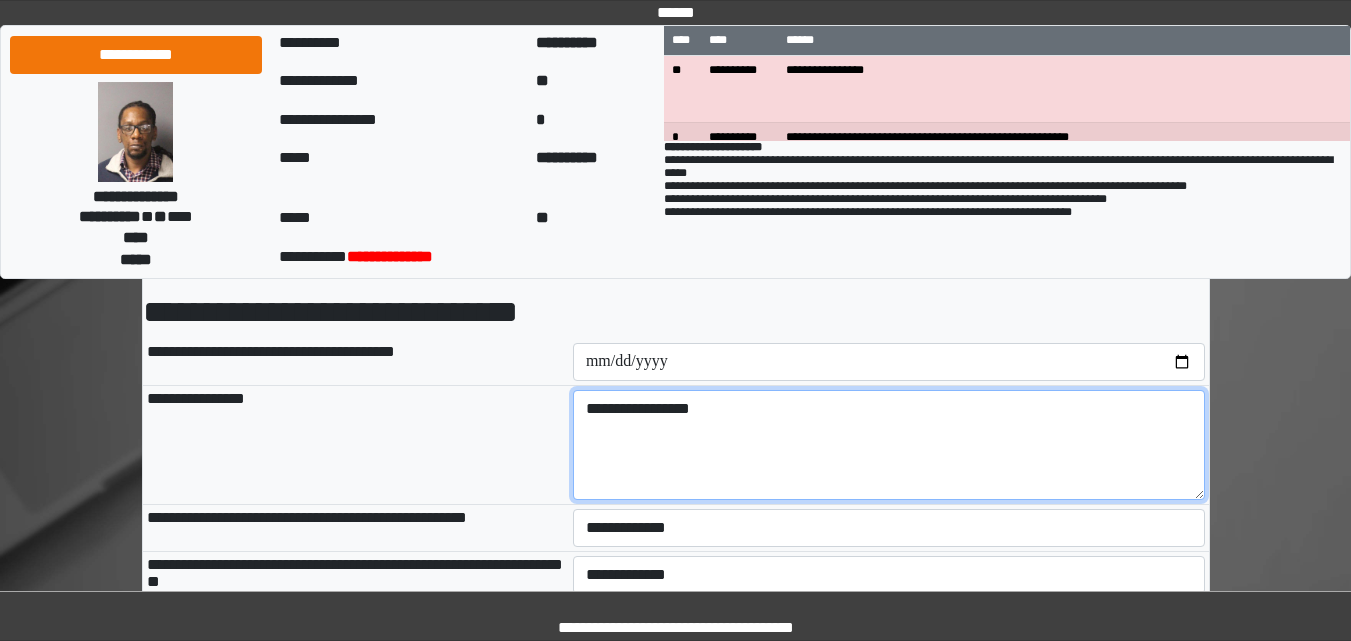 type on "**********" 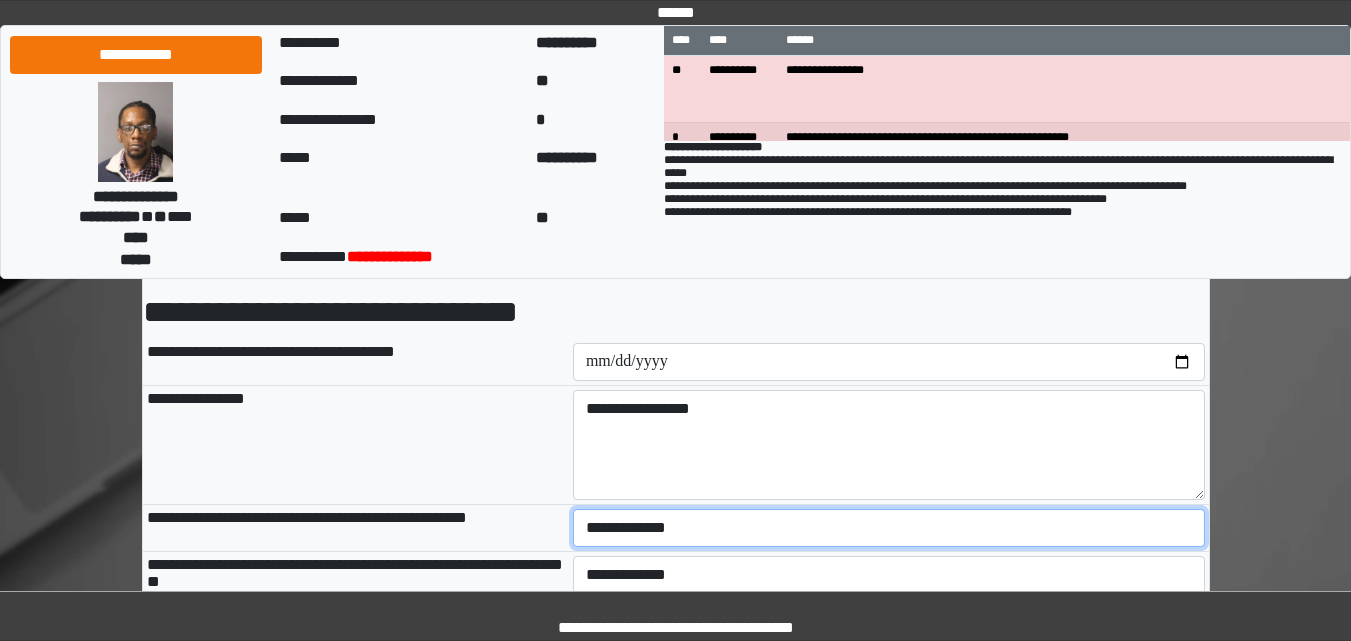 click on "**********" at bounding box center [889, 528] 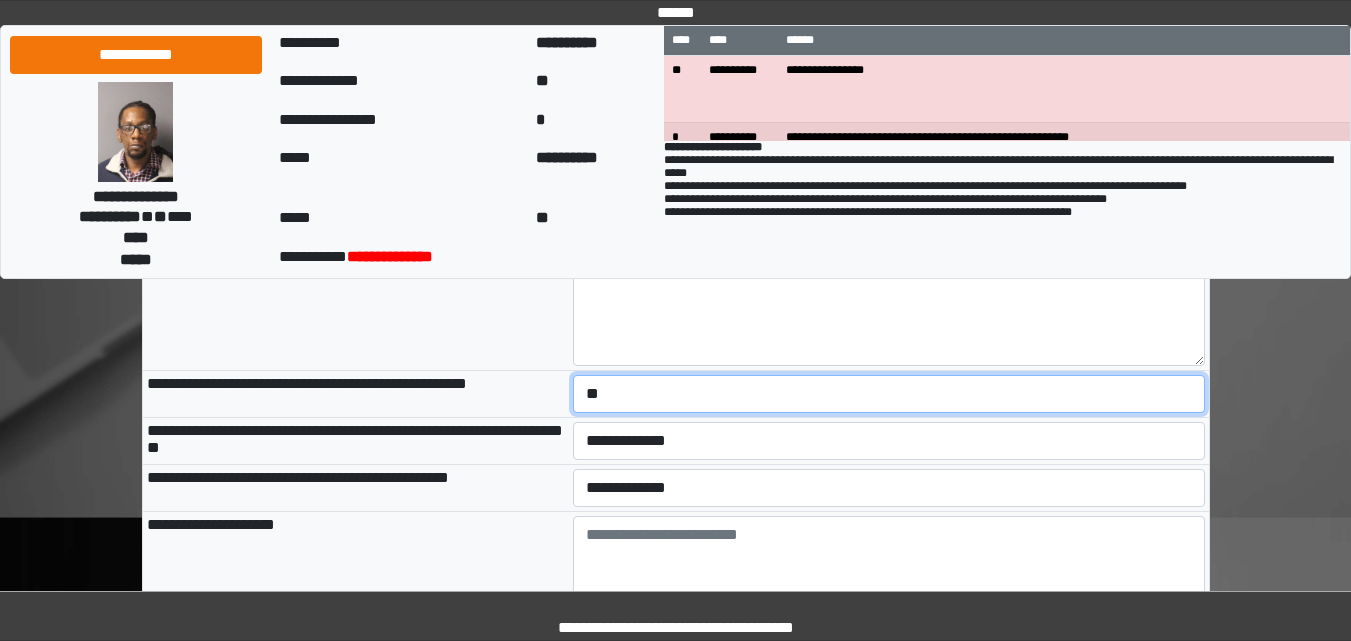 scroll, scrollTop: 354, scrollLeft: 0, axis: vertical 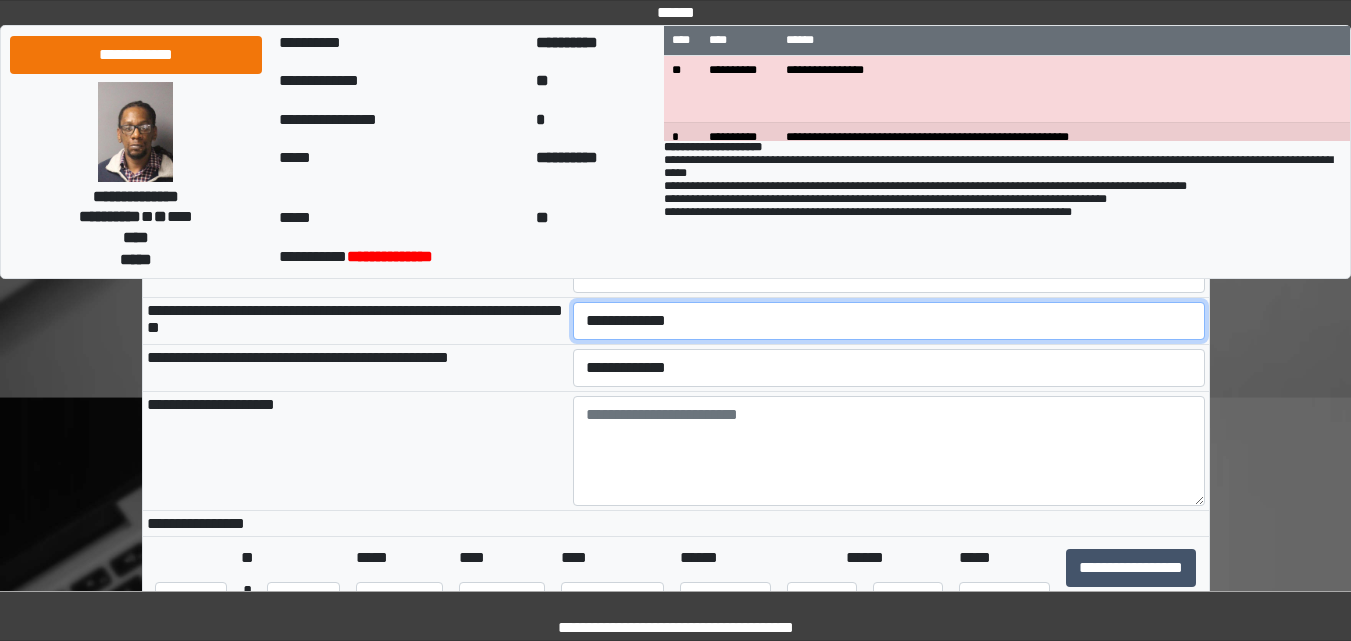 click on "**********" at bounding box center [889, 321] 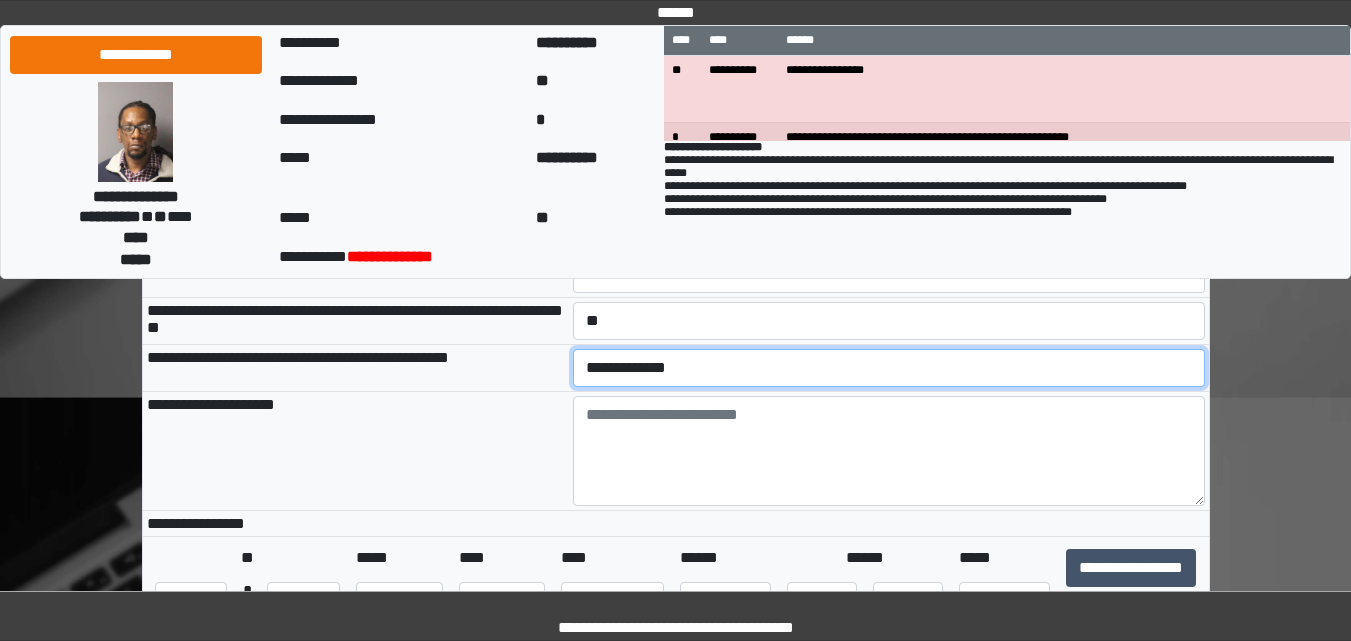 click on "**********" at bounding box center [889, 368] 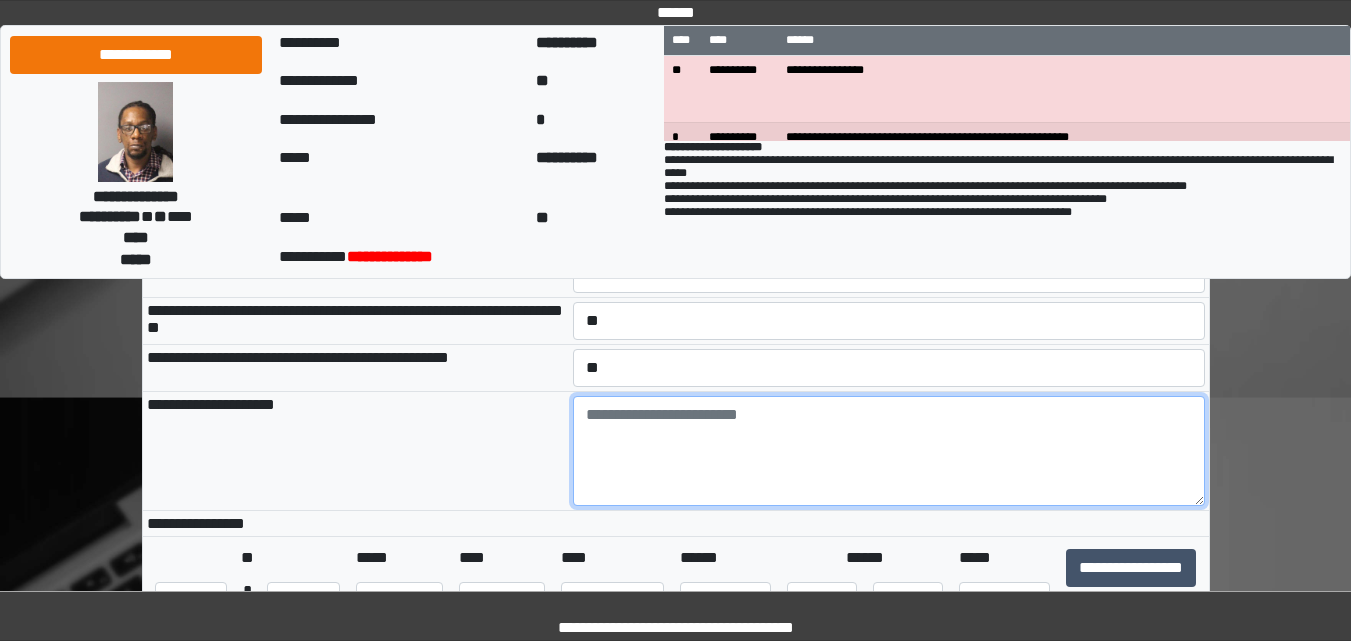 click at bounding box center [889, 451] 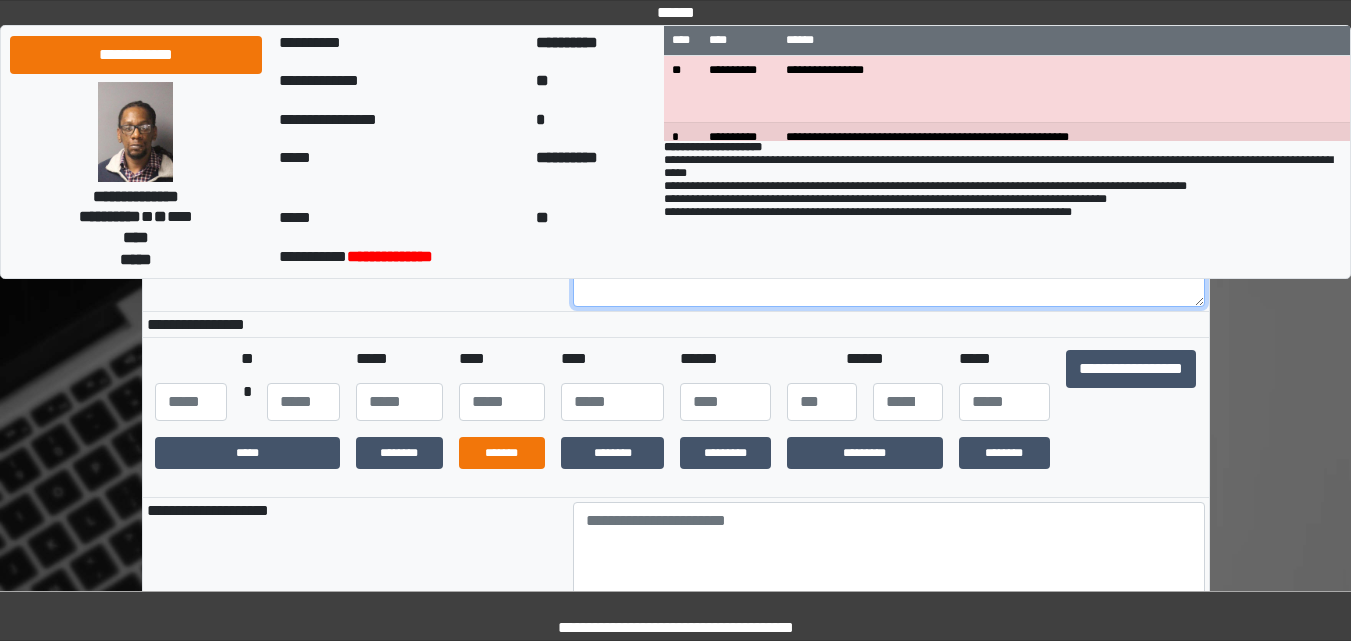 scroll, scrollTop: 554, scrollLeft: 0, axis: vertical 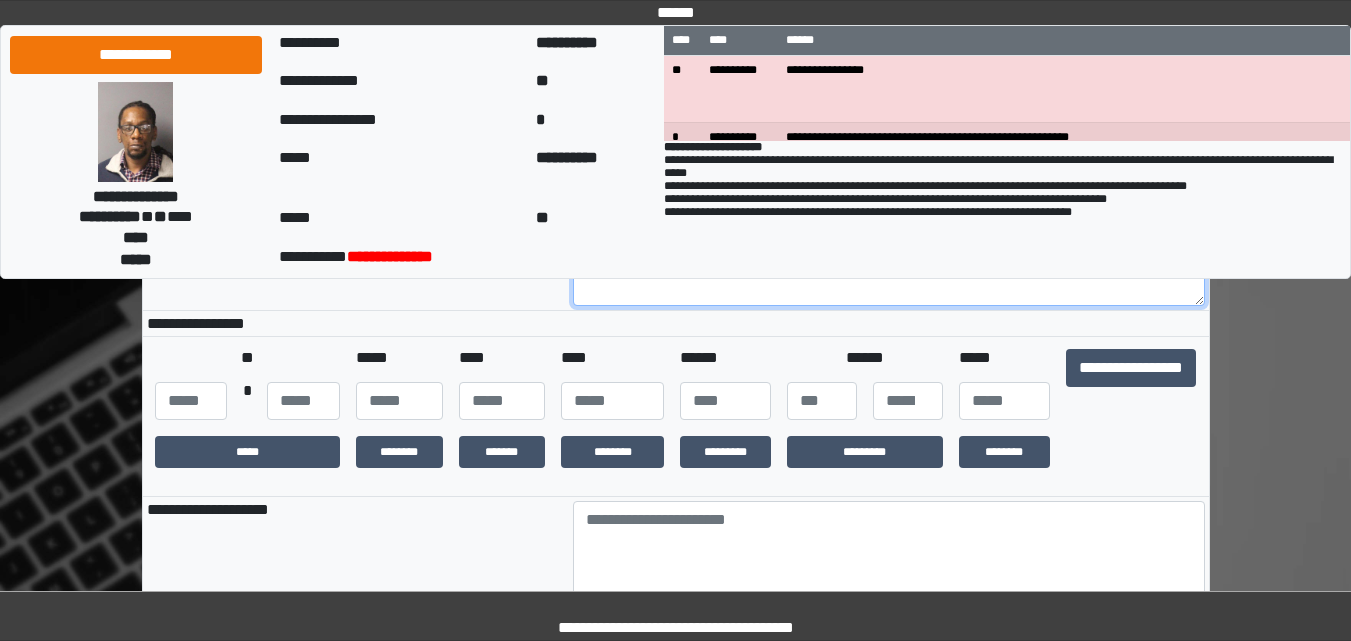 type on "**********" 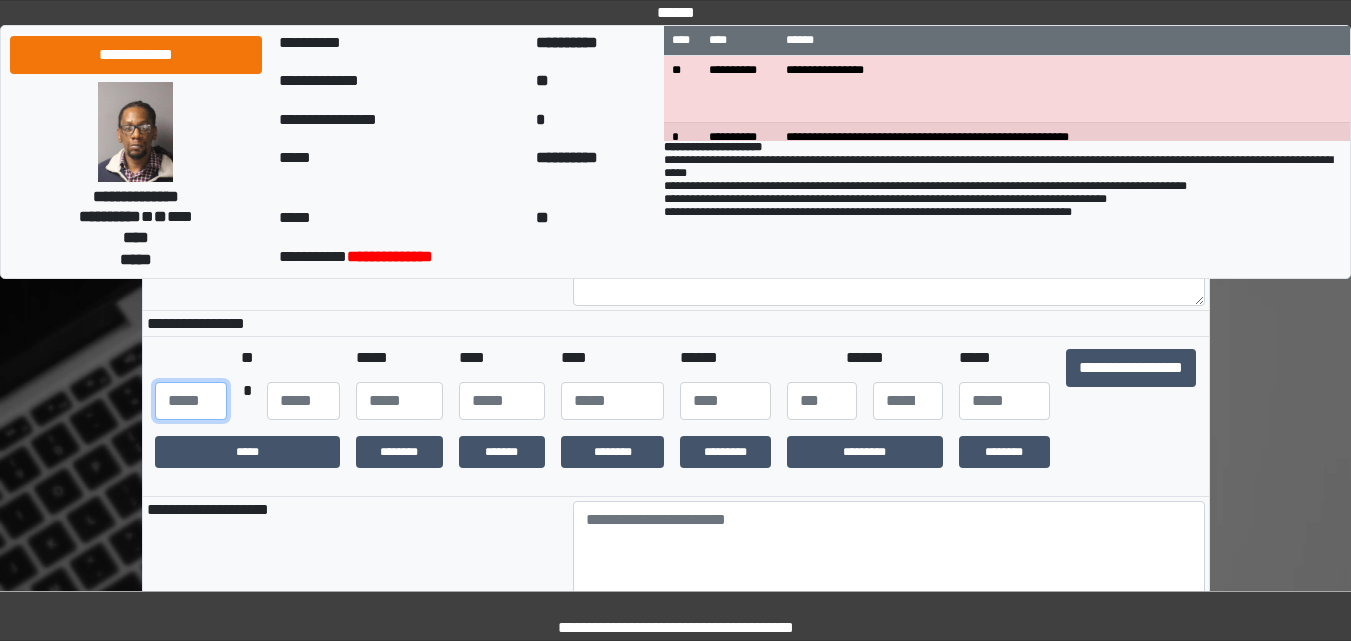 click at bounding box center [191, 401] 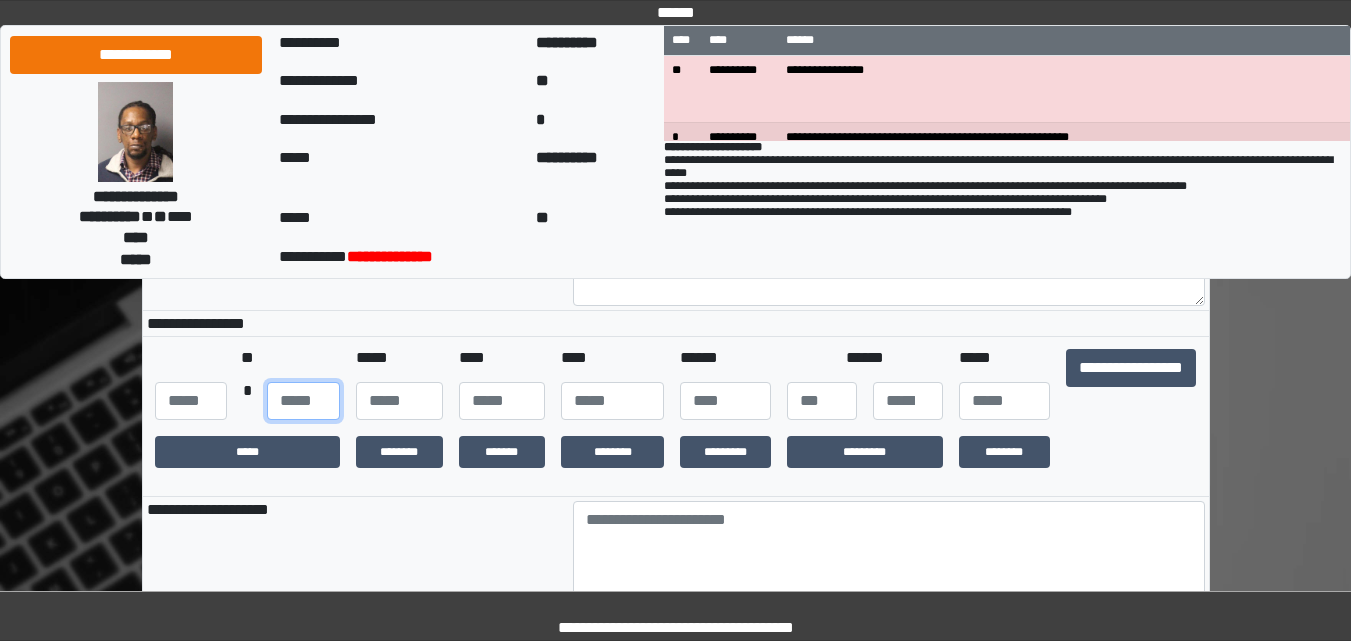 type on "**" 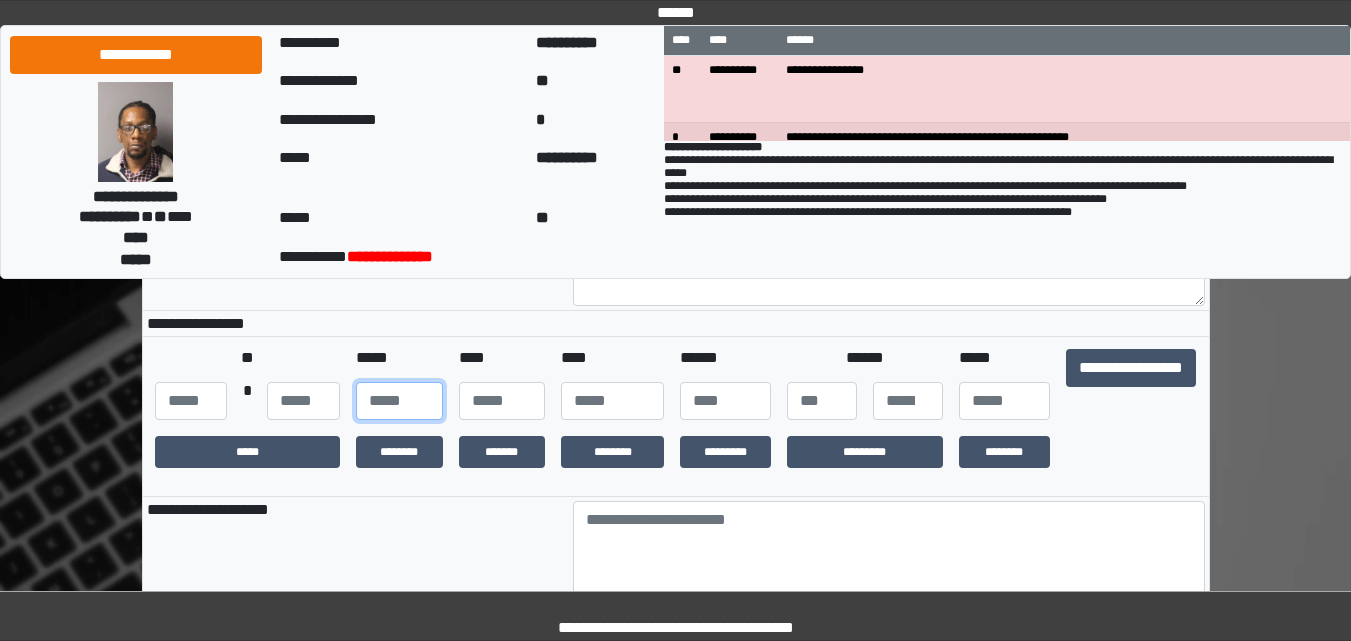 type on "**" 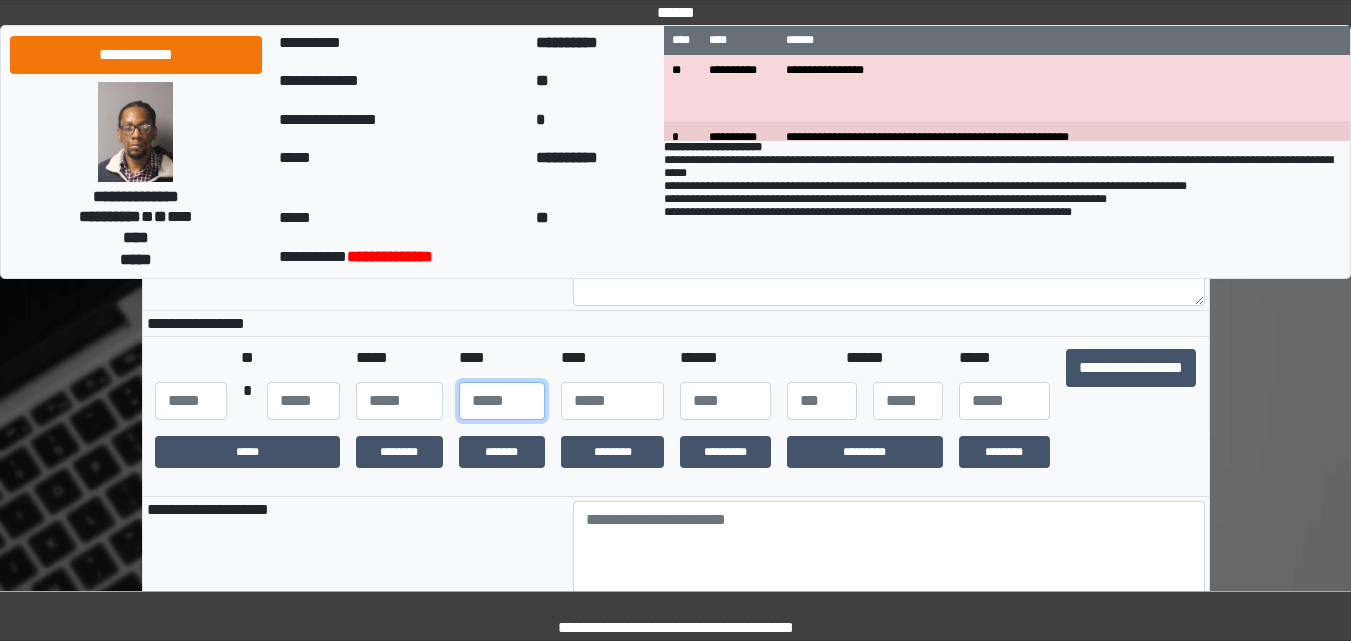 type on "**" 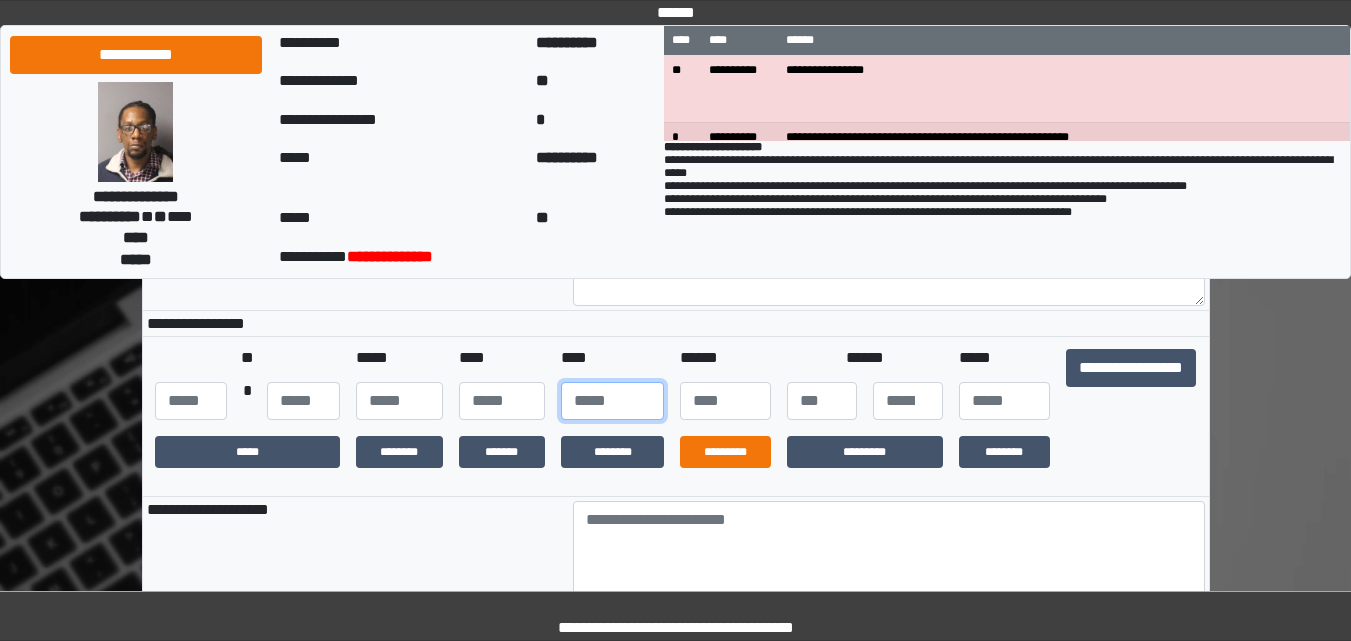 type on "****" 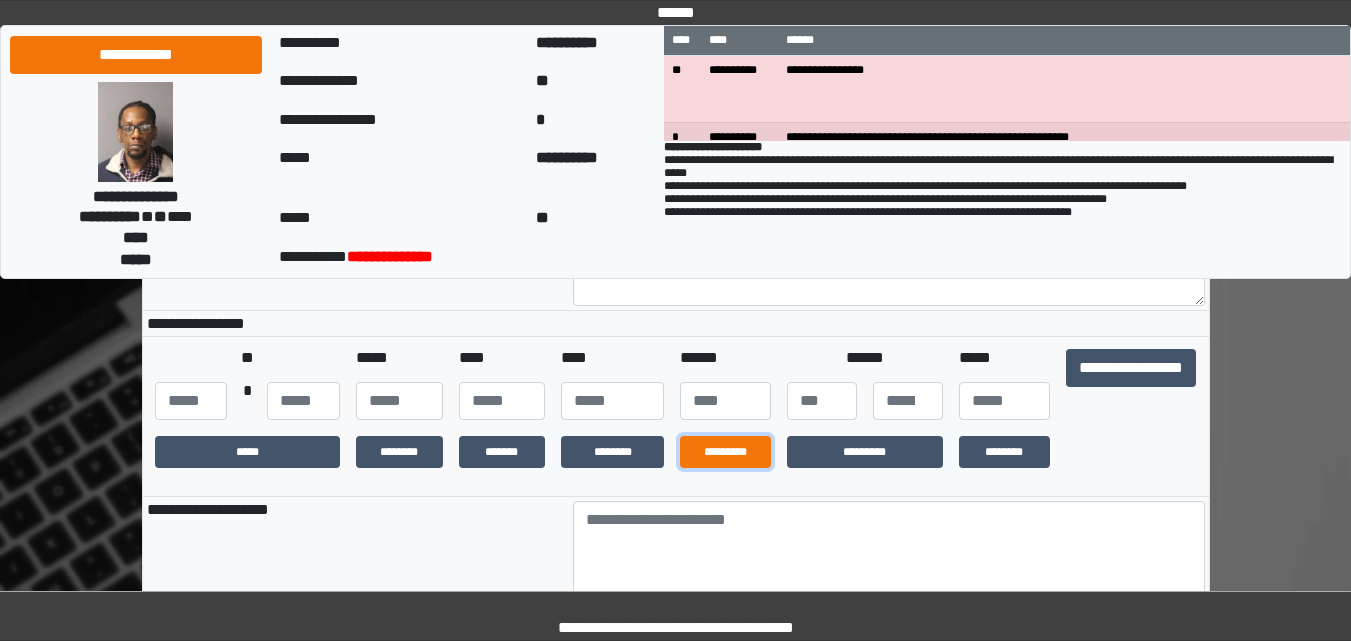 click on "*********" at bounding box center (725, 452) 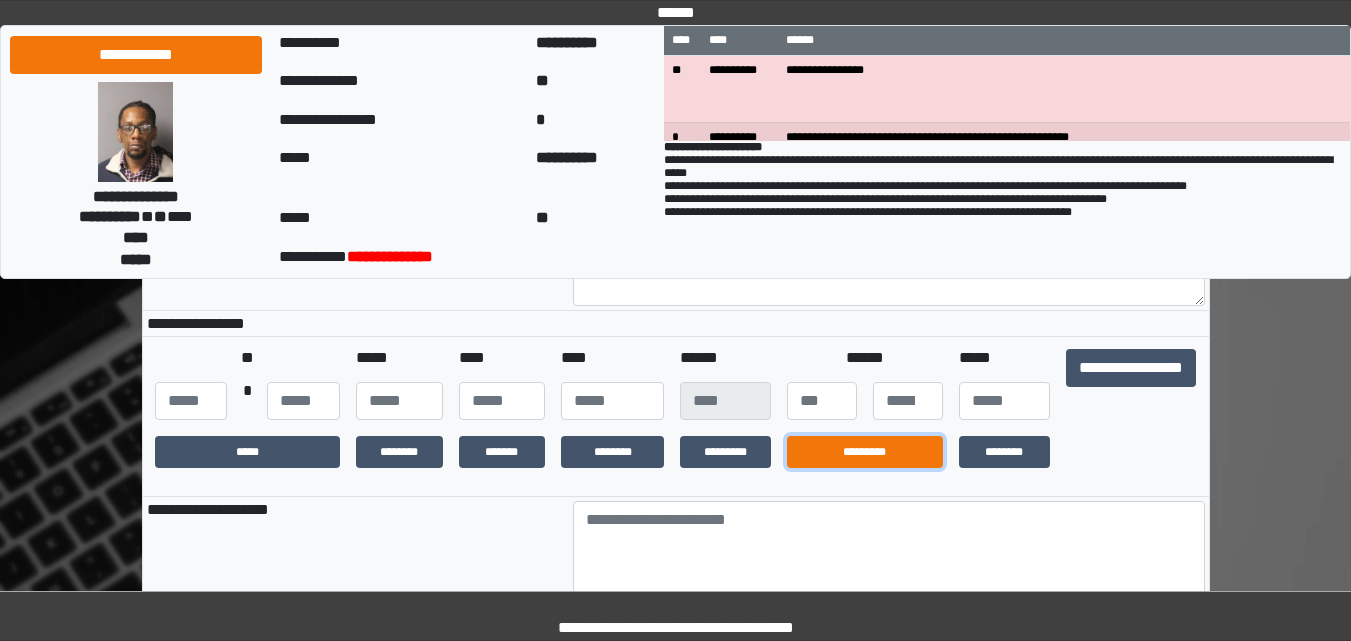 click on "*********" at bounding box center (865, 452) 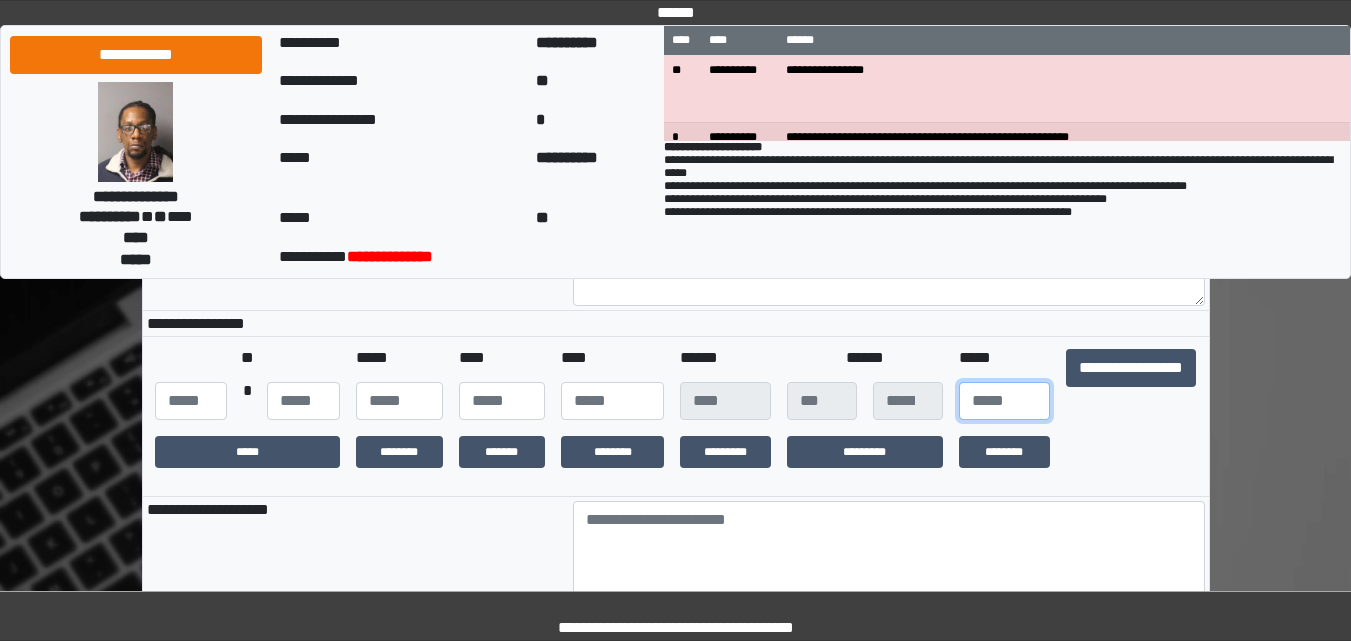 click at bounding box center [1004, 401] 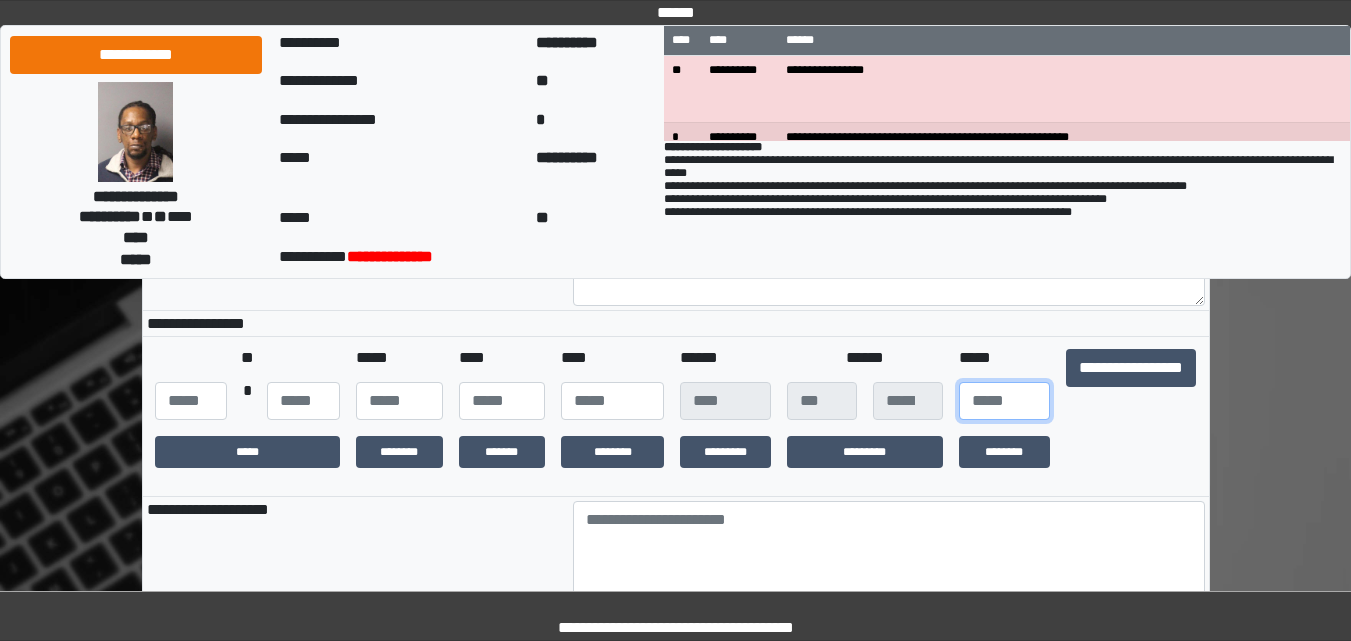 type on "**" 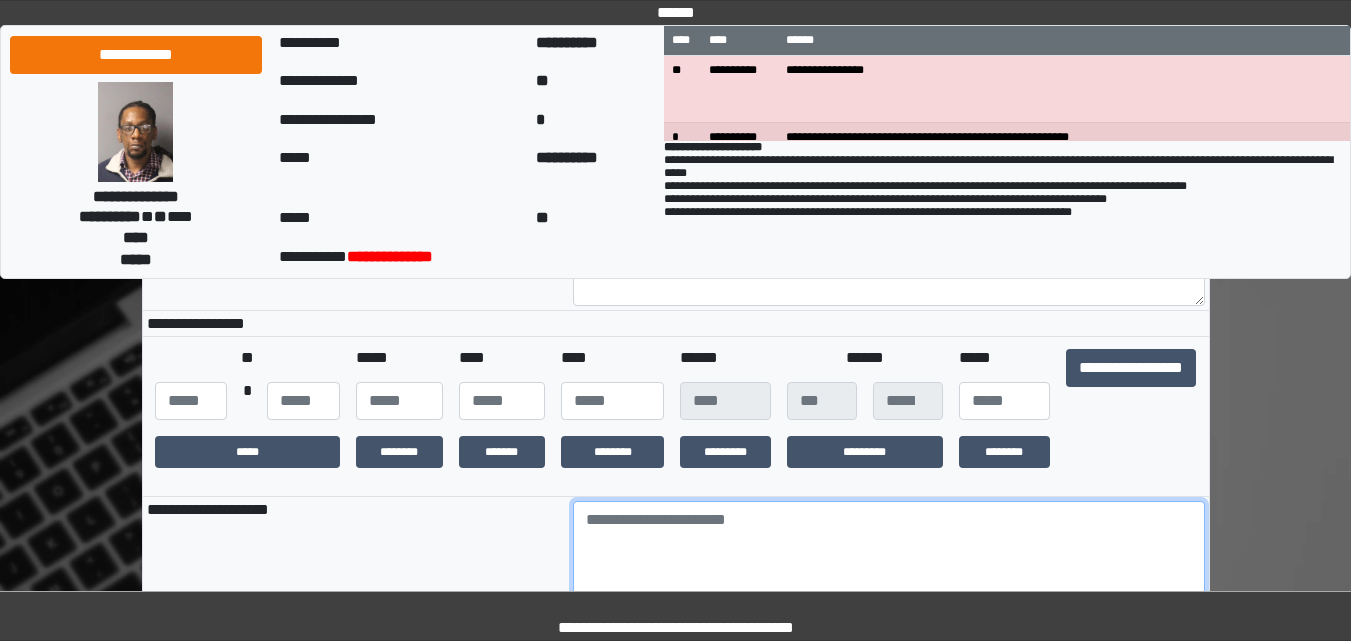 click at bounding box center [889, 556] 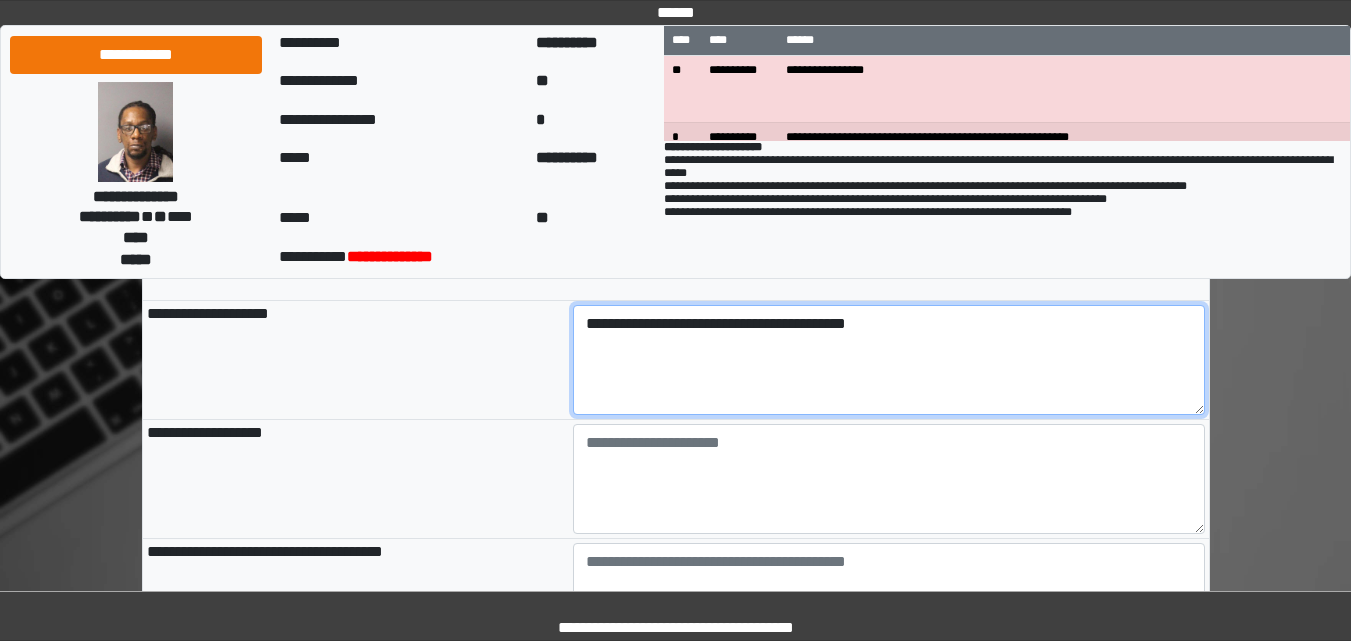 scroll, scrollTop: 754, scrollLeft: 0, axis: vertical 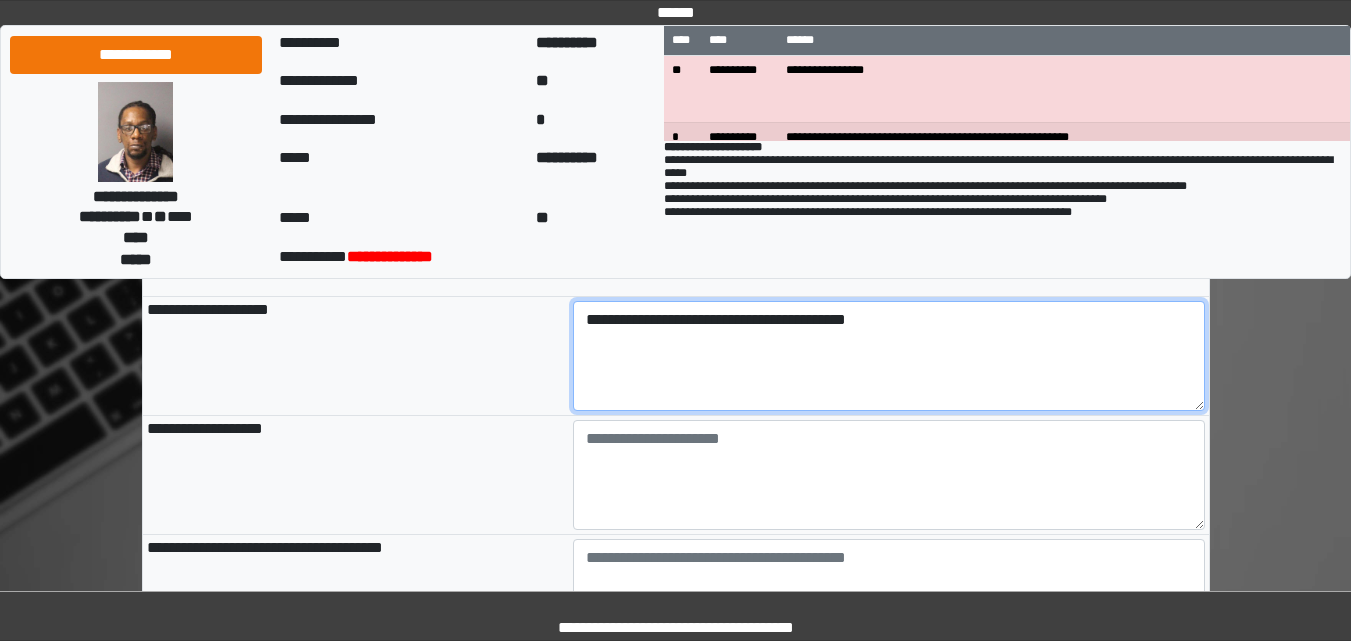 type on "**********" 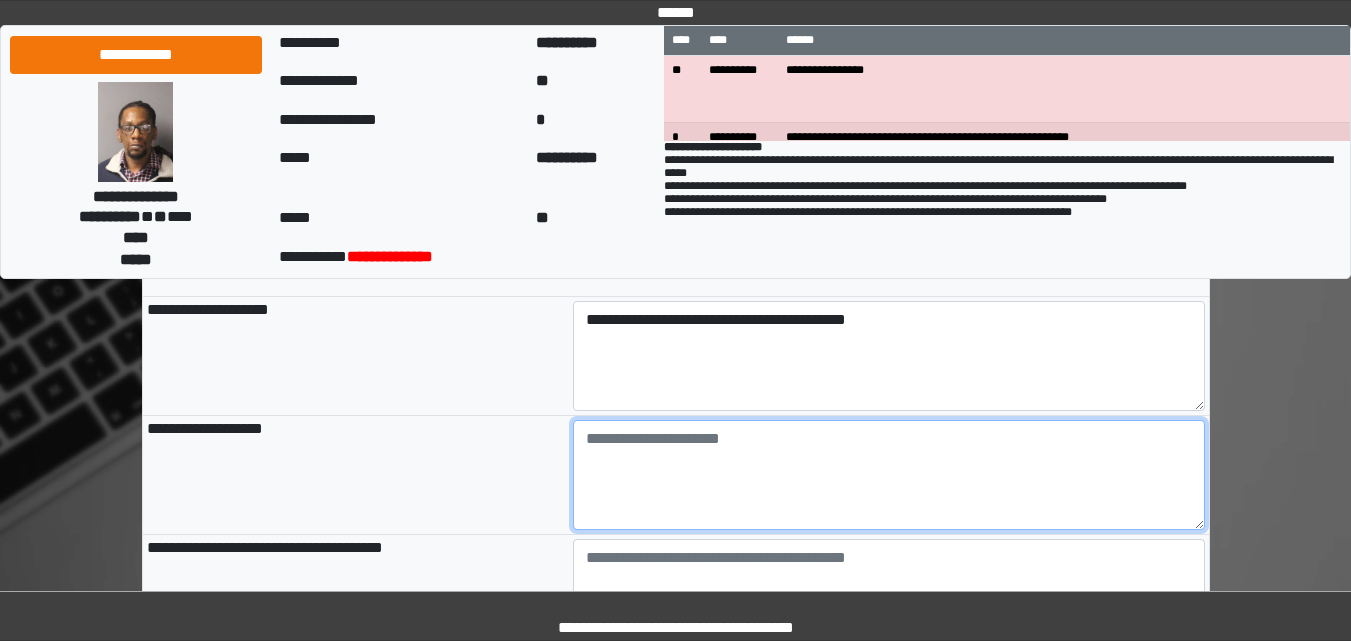 click at bounding box center (889, 475) 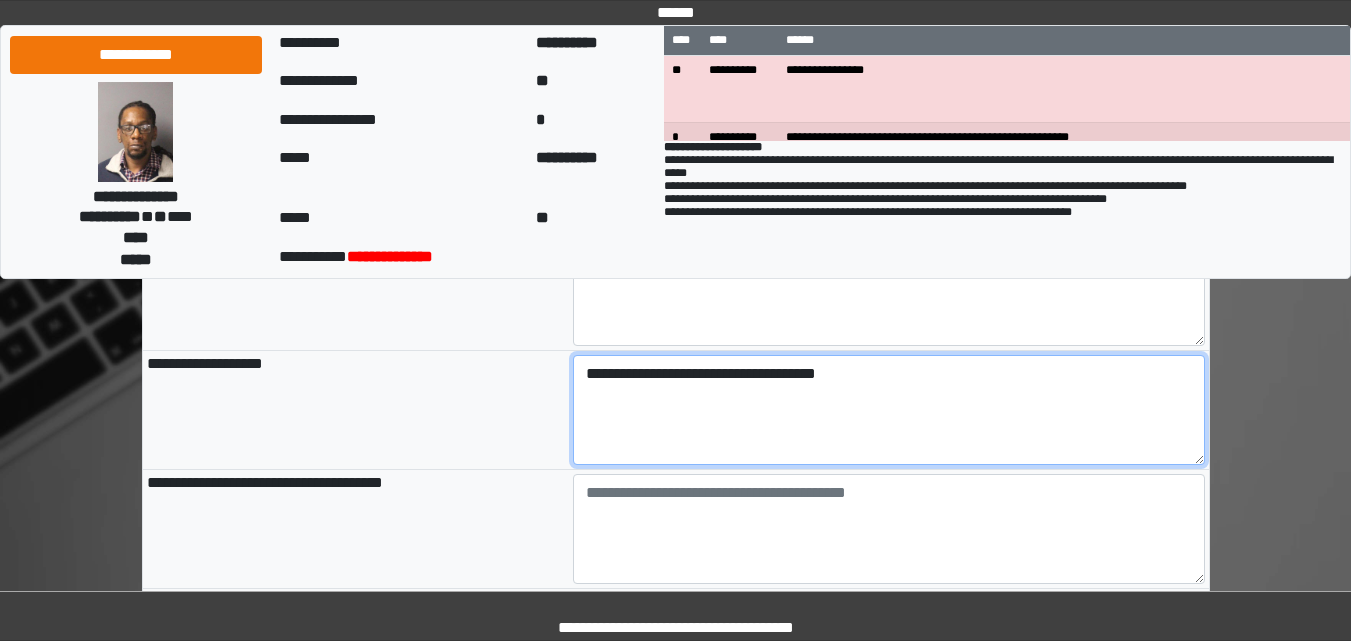 scroll, scrollTop: 854, scrollLeft: 0, axis: vertical 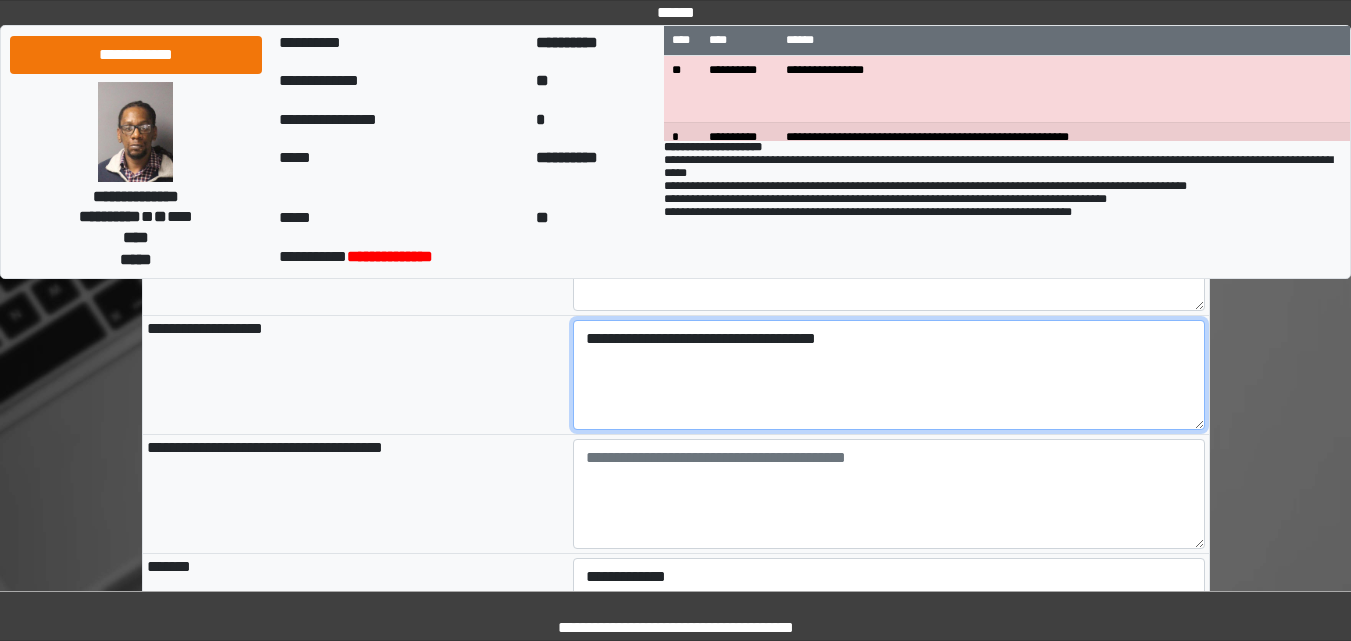 type on "**********" 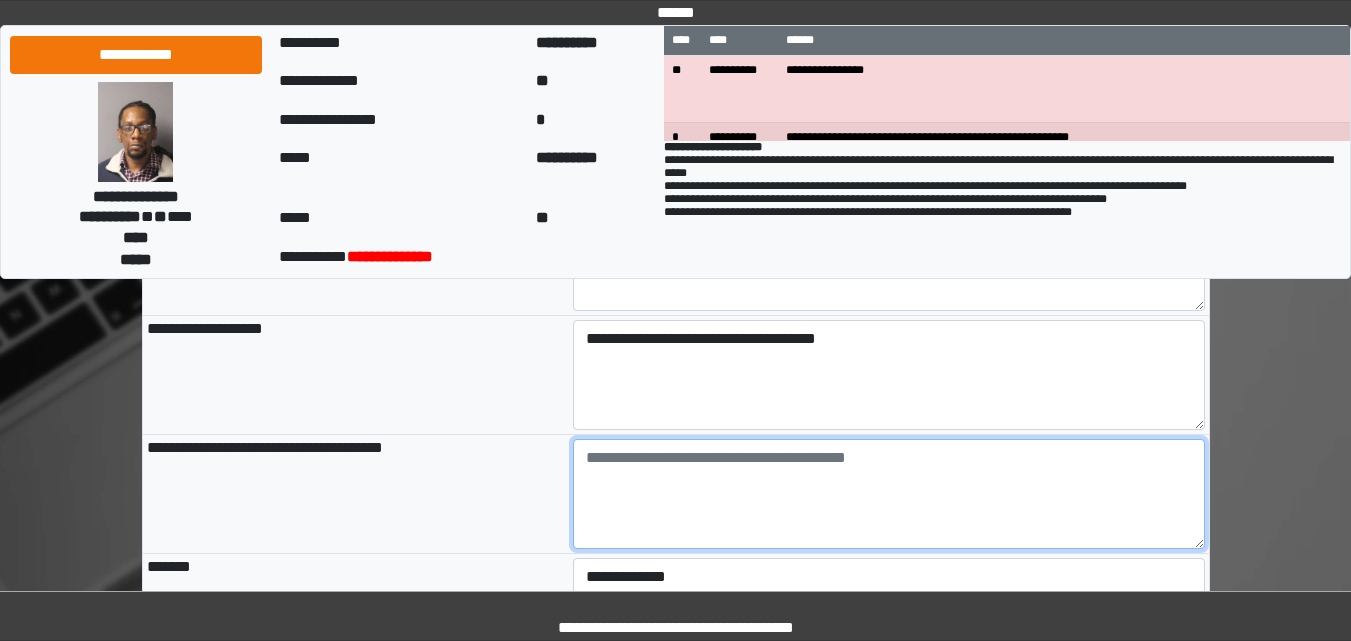 click at bounding box center (889, 494) 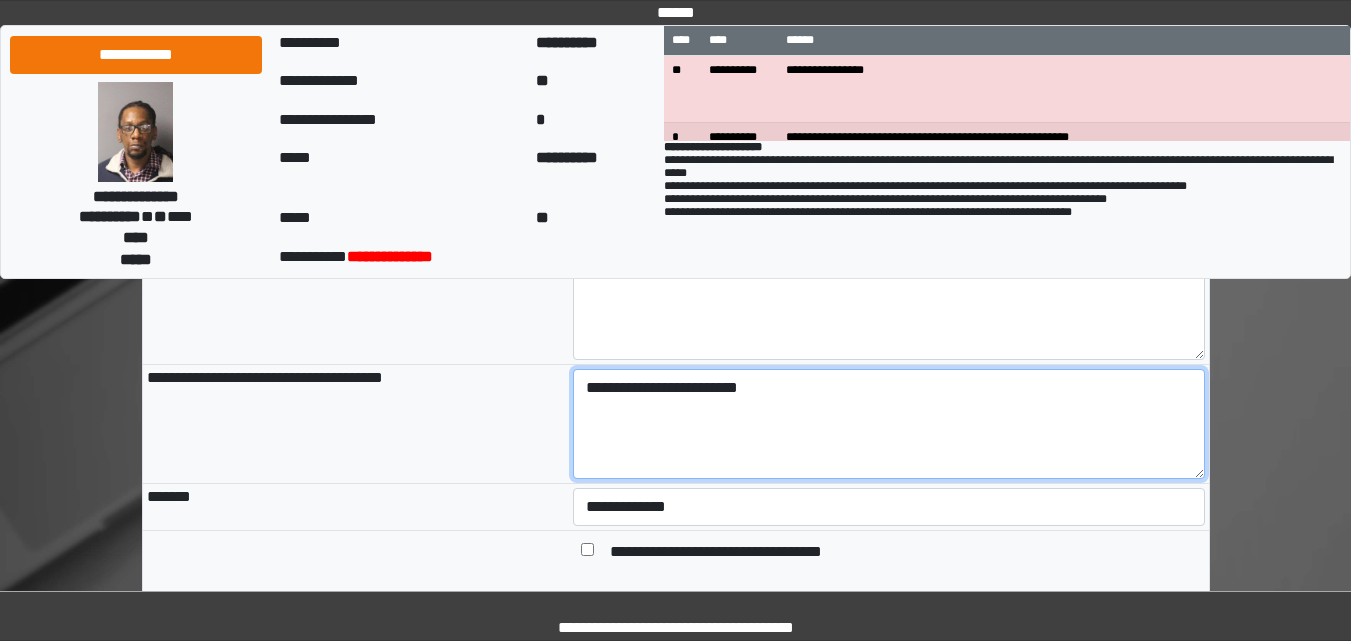 scroll, scrollTop: 954, scrollLeft: 0, axis: vertical 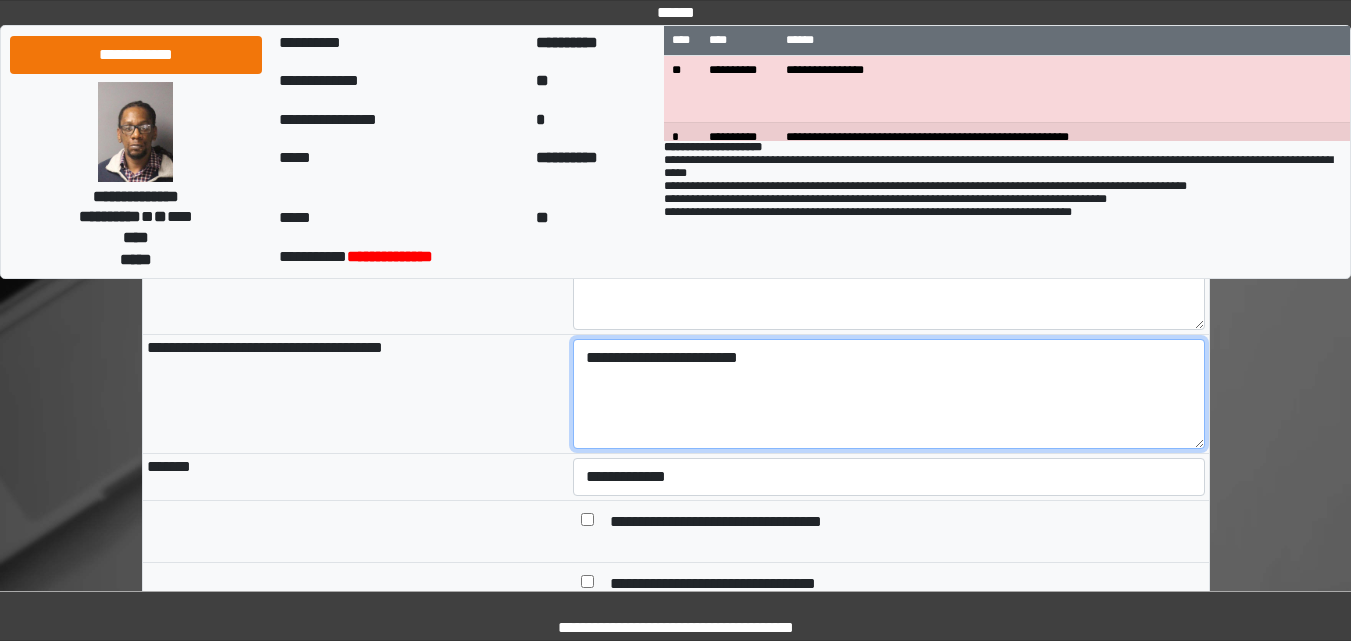 type on "**********" 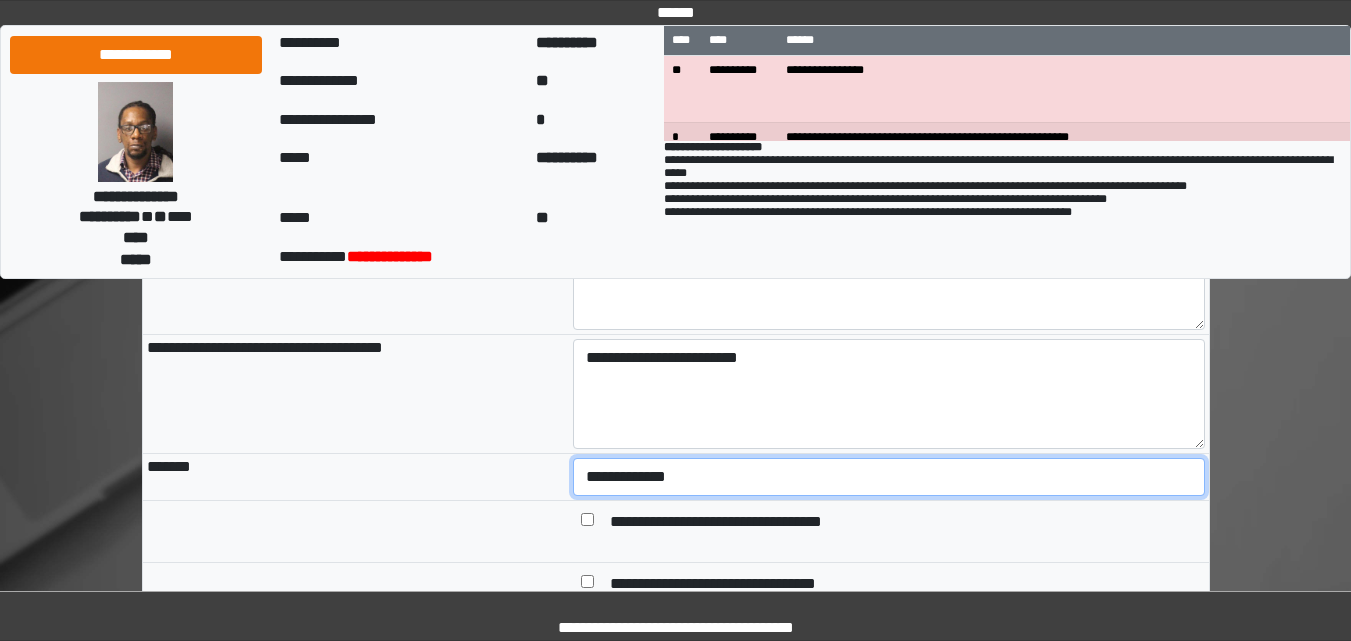 click on "**********" at bounding box center [889, 477] 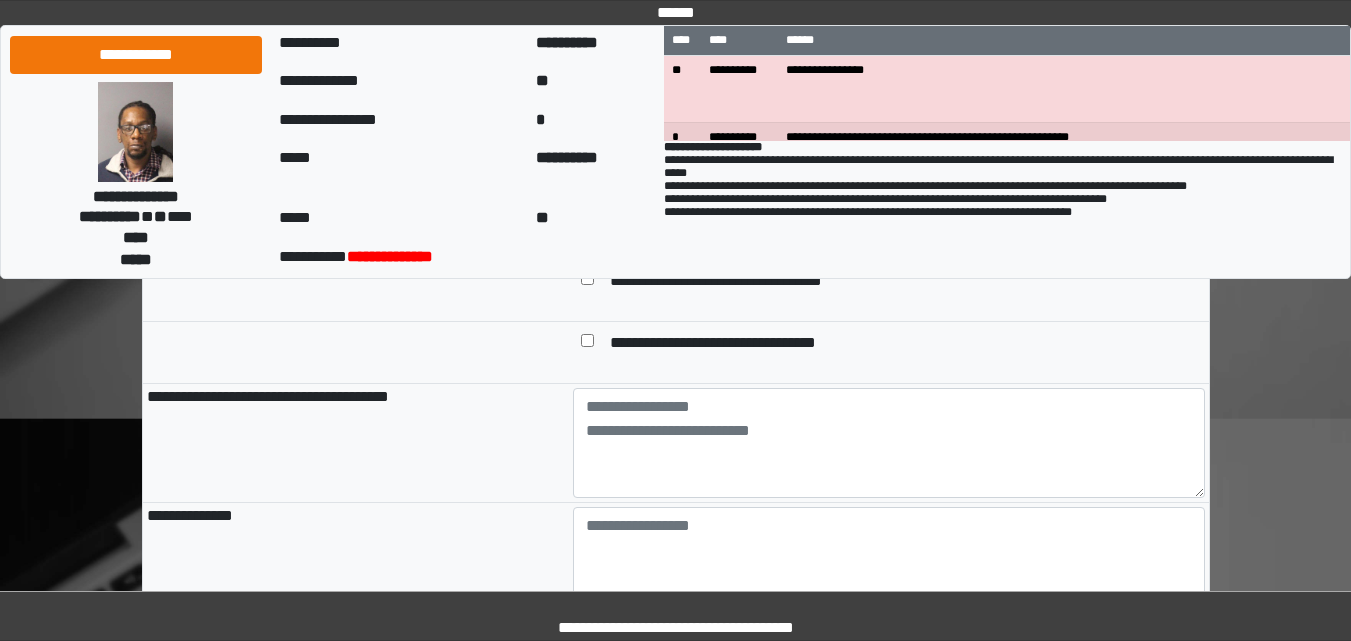 scroll, scrollTop: 1254, scrollLeft: 0, axis: vertical 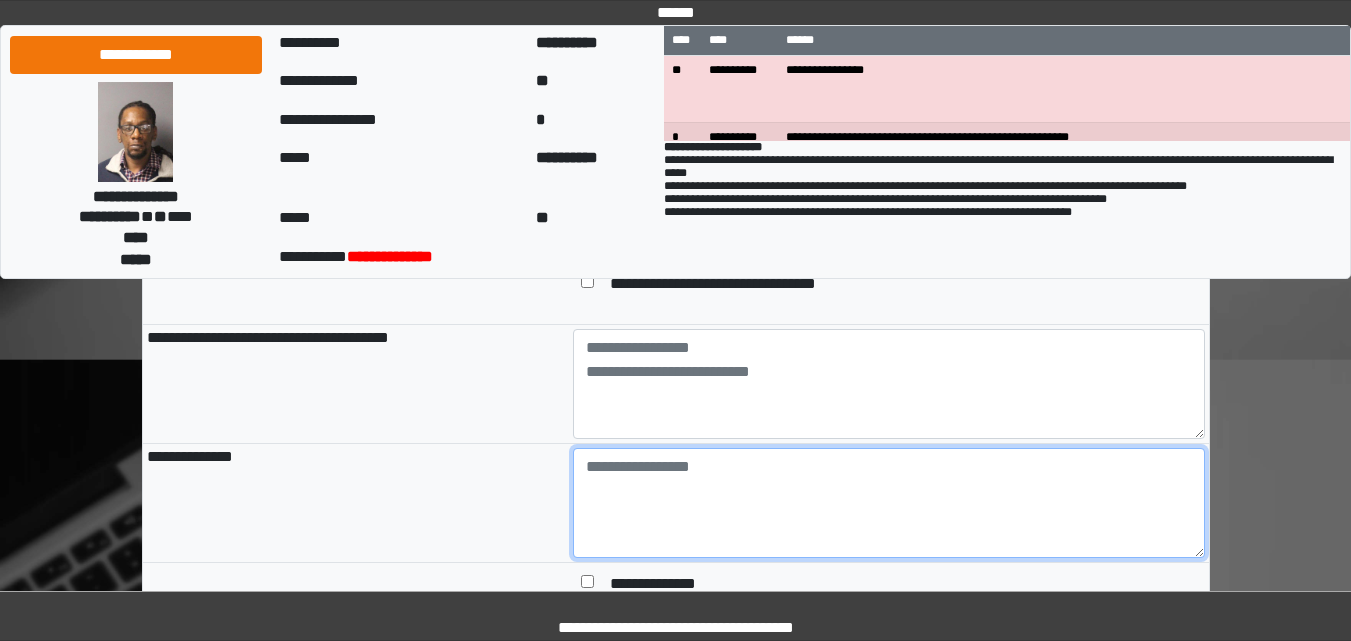 click at bounding box center (889, 503) 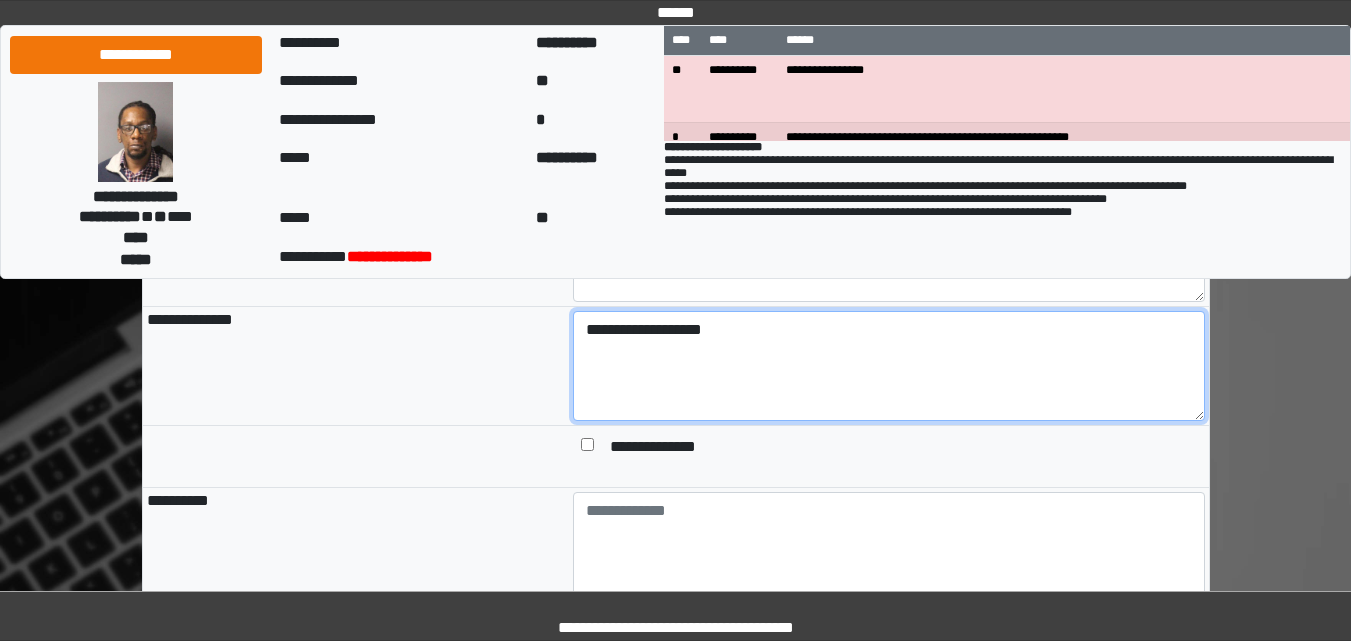 scroll, scrollTop: 1454, scrollLeft: 0, axis: vertical 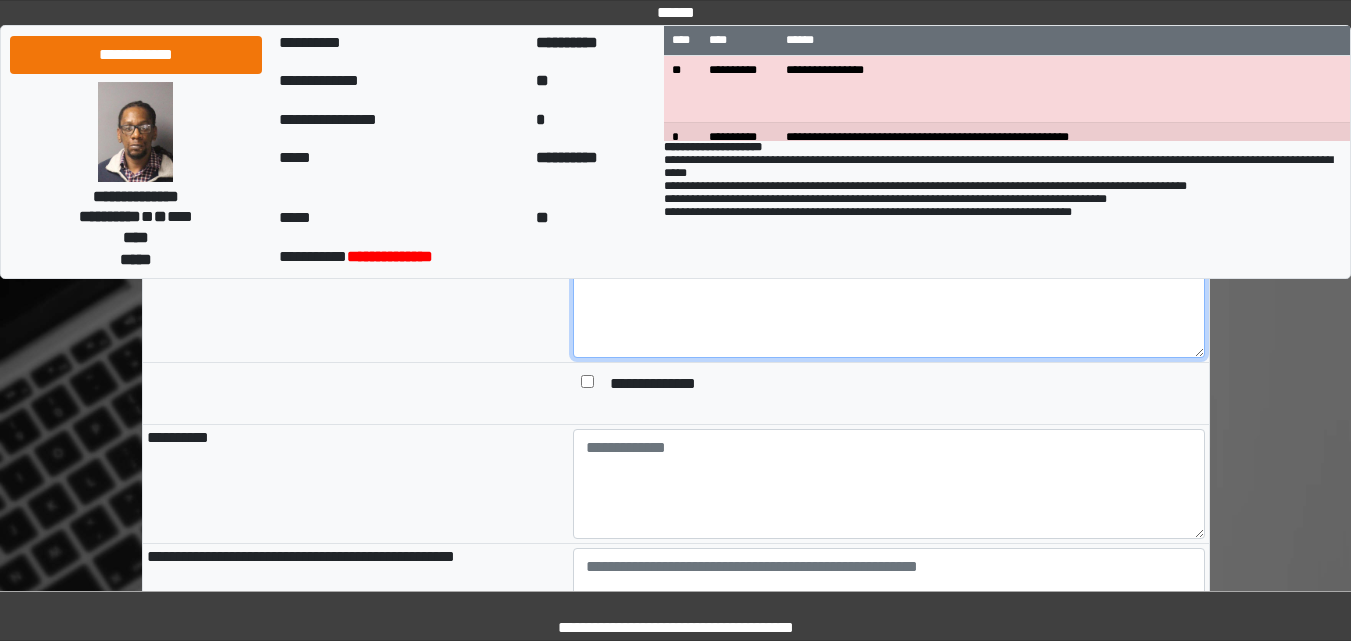 type on "**********" 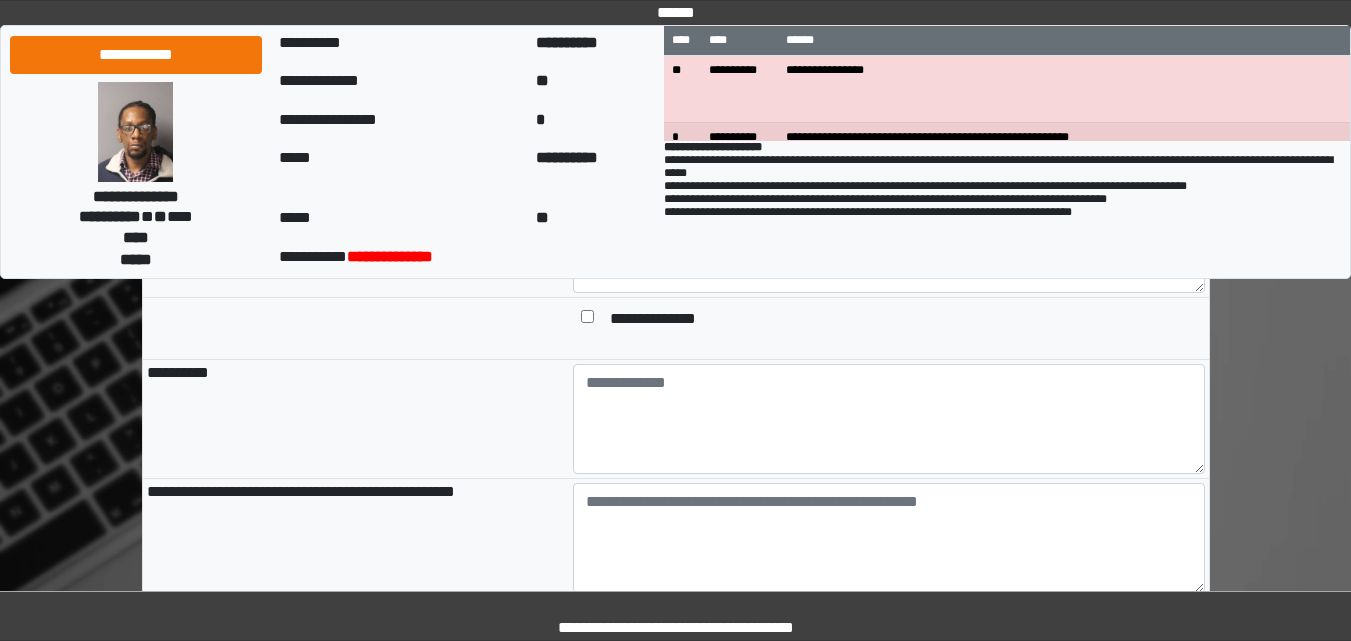 scroll, scrollTop: 1554, scrollLeft: 0, axis: vertical 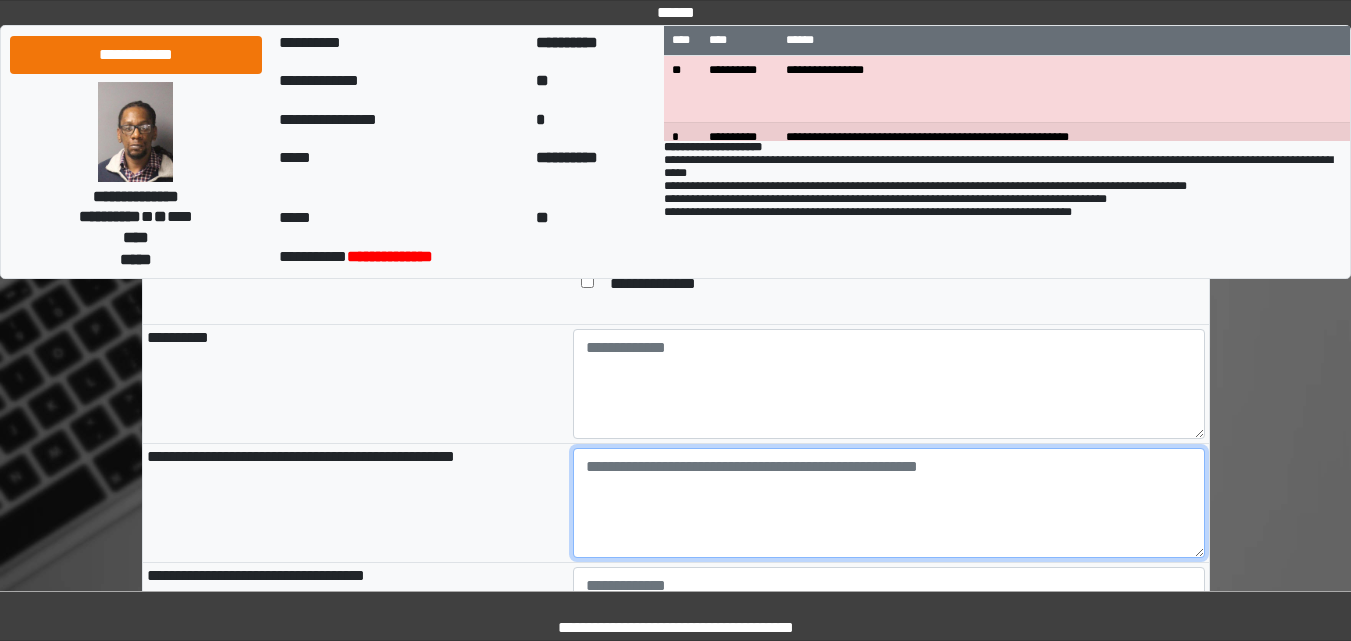 click at bounding box center (889, 503) 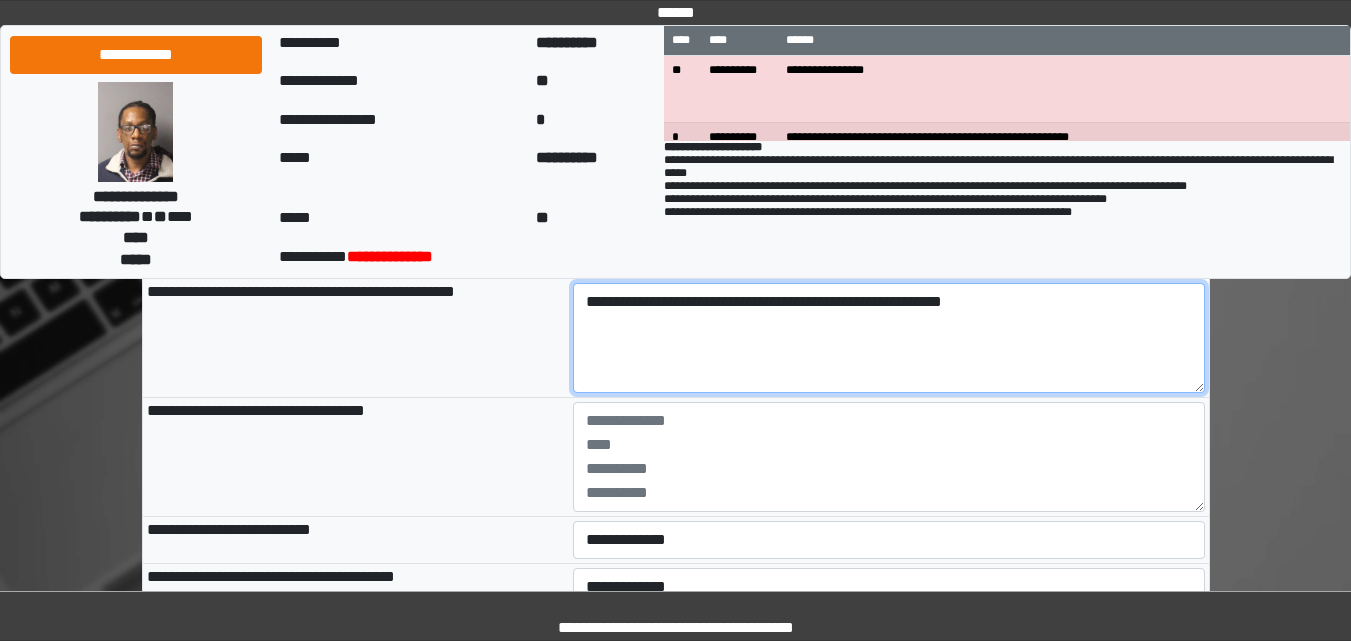 scroll, scrollTop: 1754, scrollLeft: 0, axis: vertical 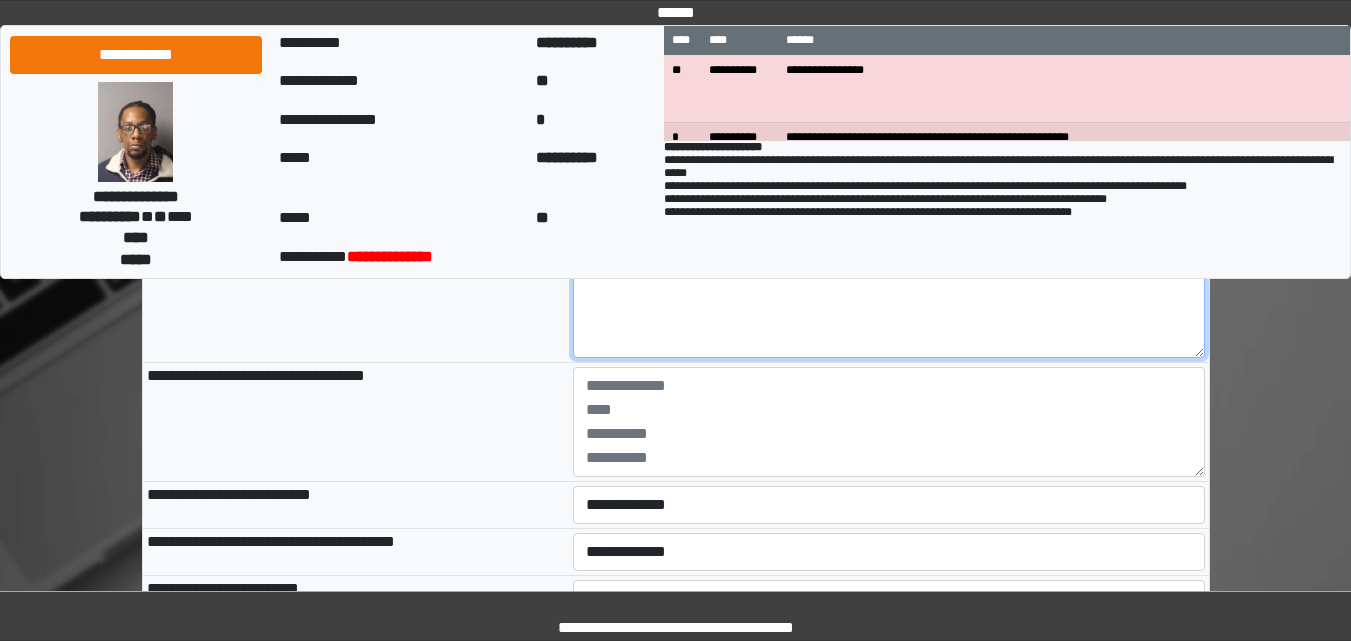 type on "**********" 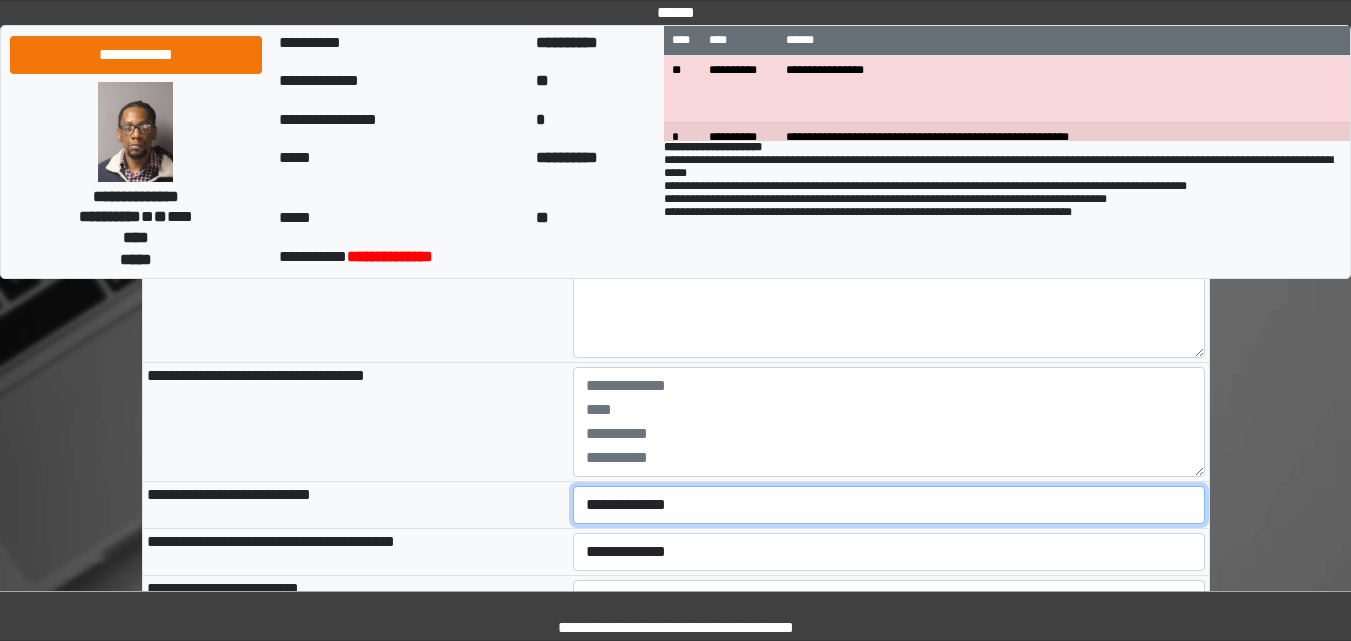 click on "**********" at bounding box center (889, 505) 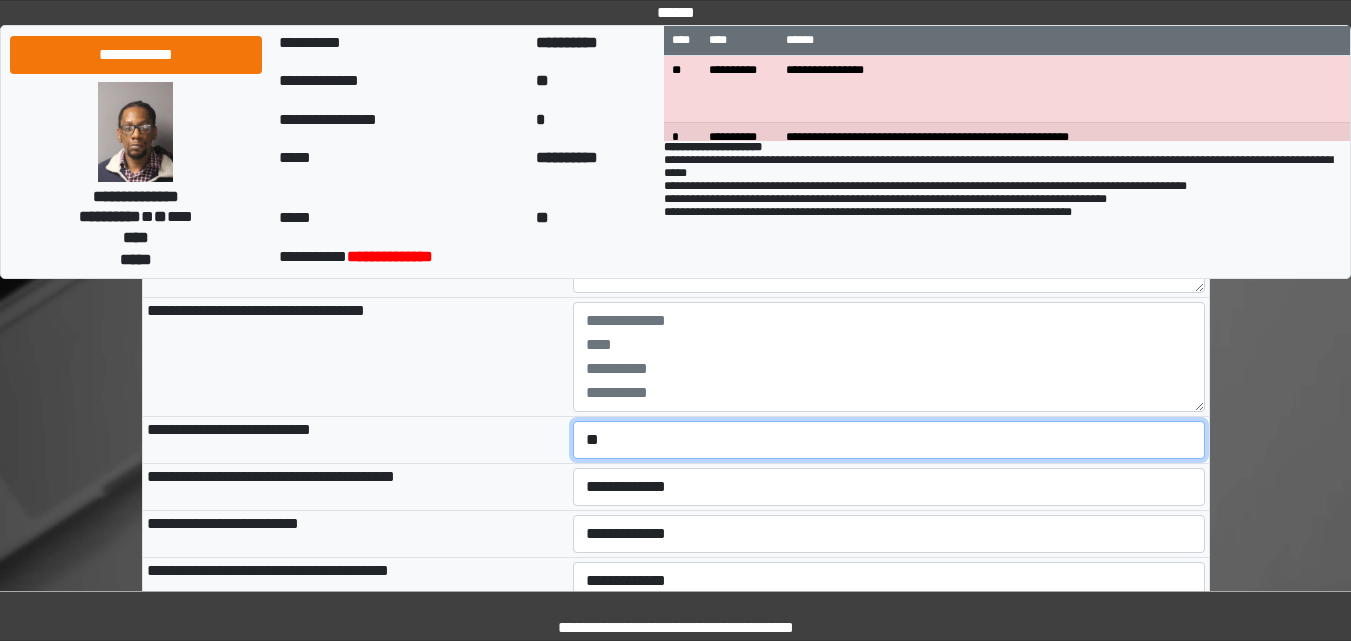 scroll, scrollTop: 1854, scrollLeft: 0, axis: vertical 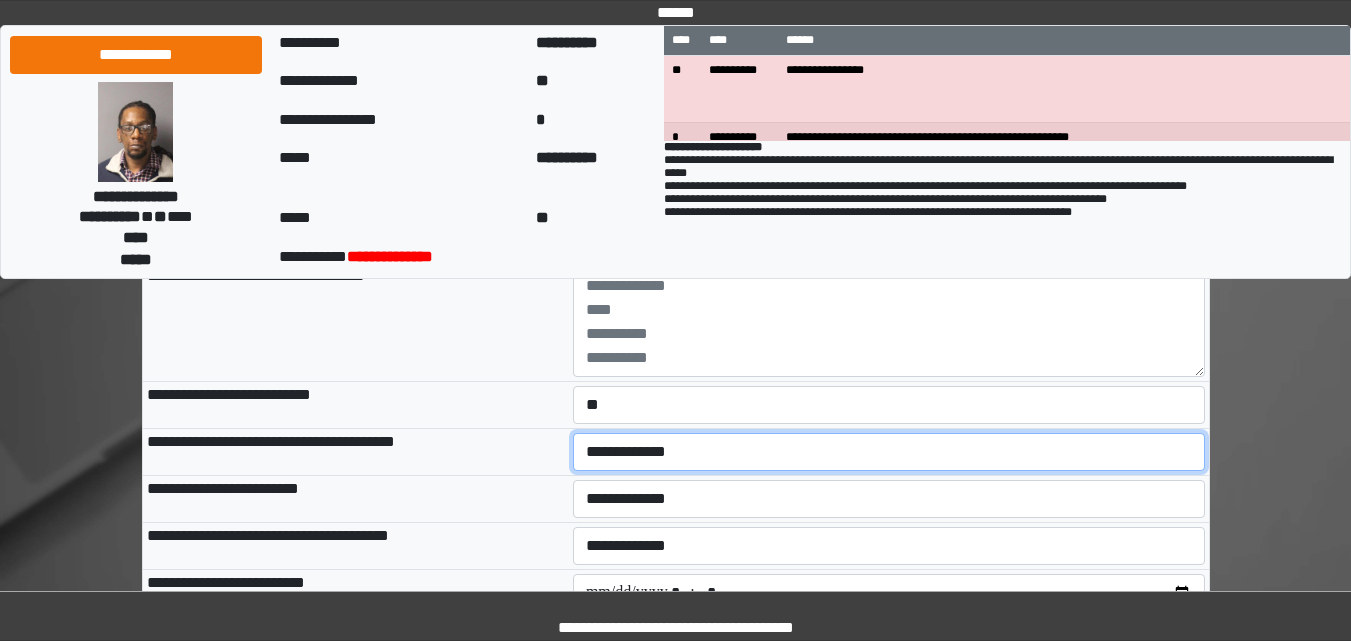 click on "**********" at bounding box center [889, 452] 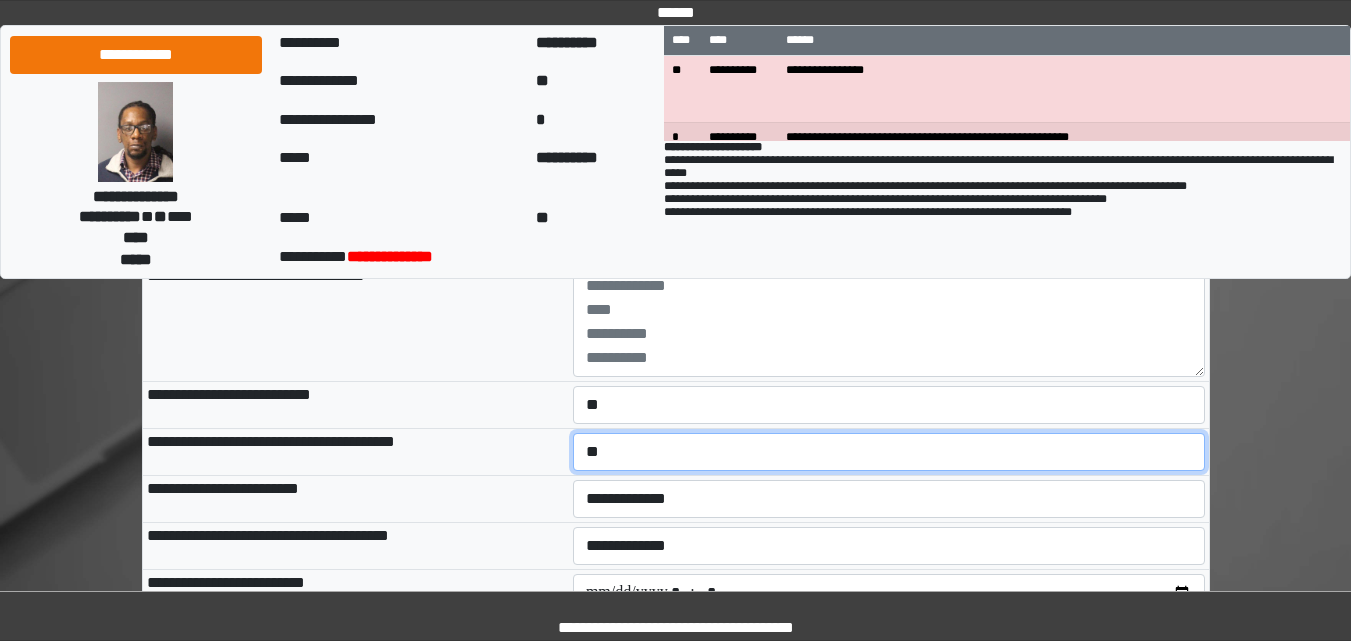 click on "**********" at bounding box center [889, 452] 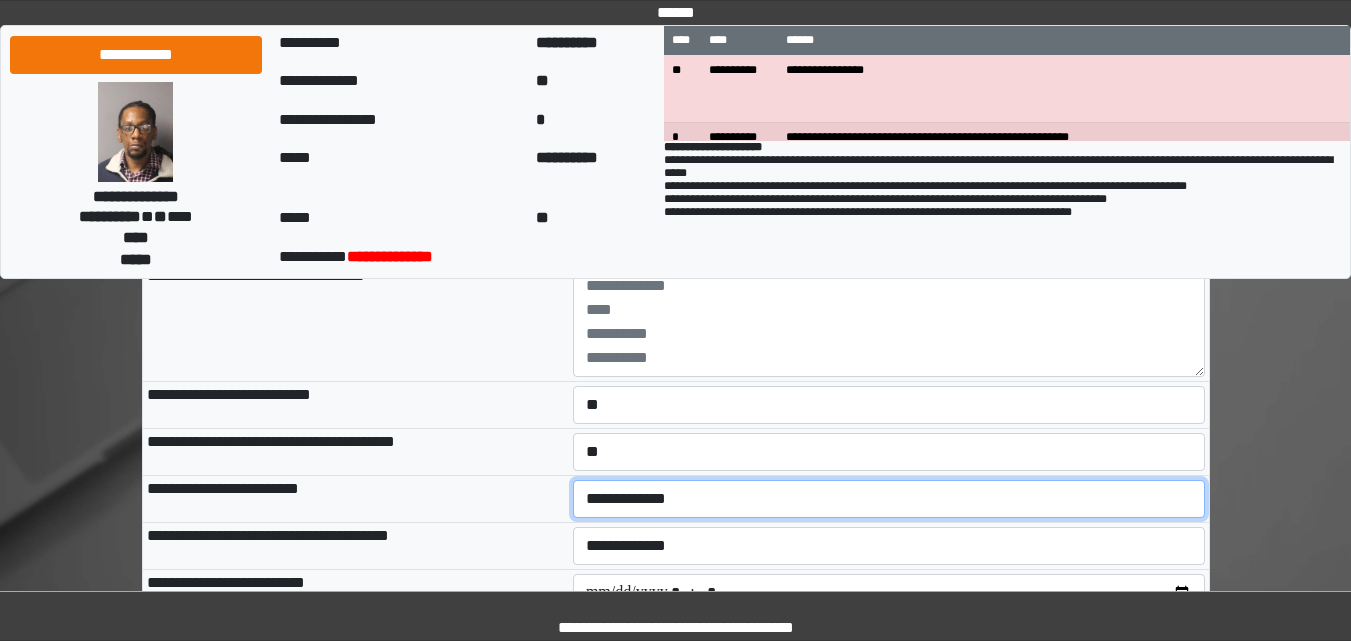 click on "**********" at bounding box center [889, 499] 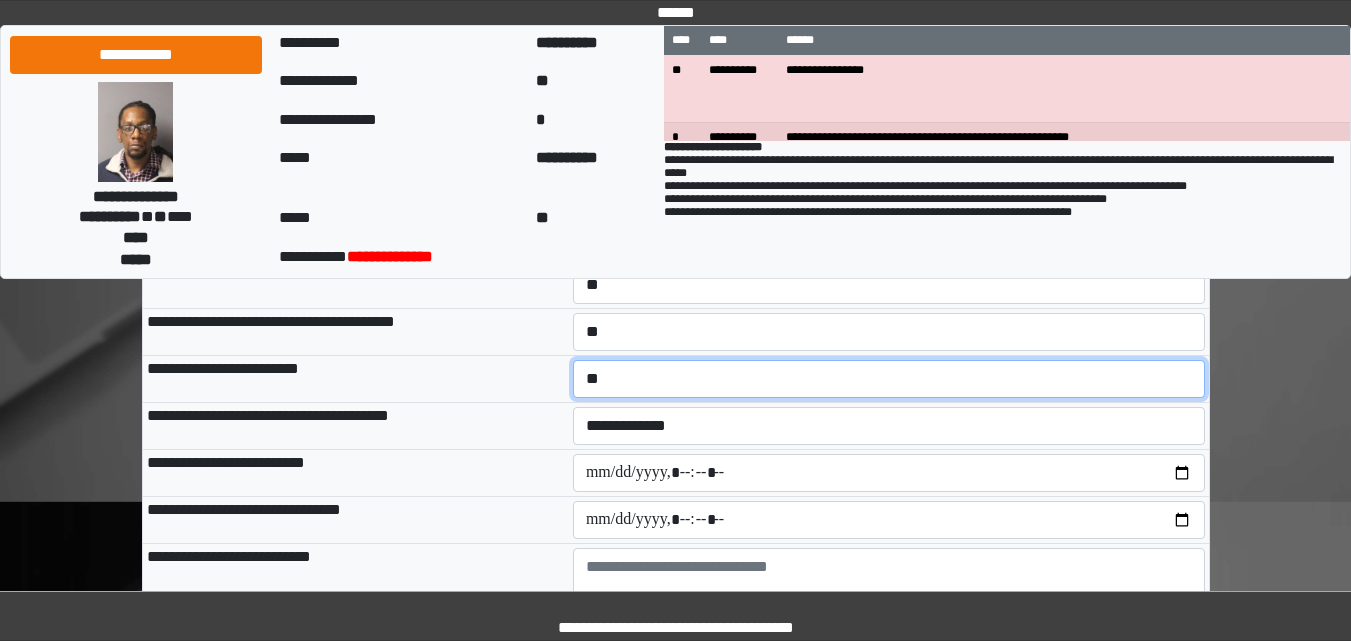 scroll, scrollTop: 2014, scrollLeft: 0, axis: vertical 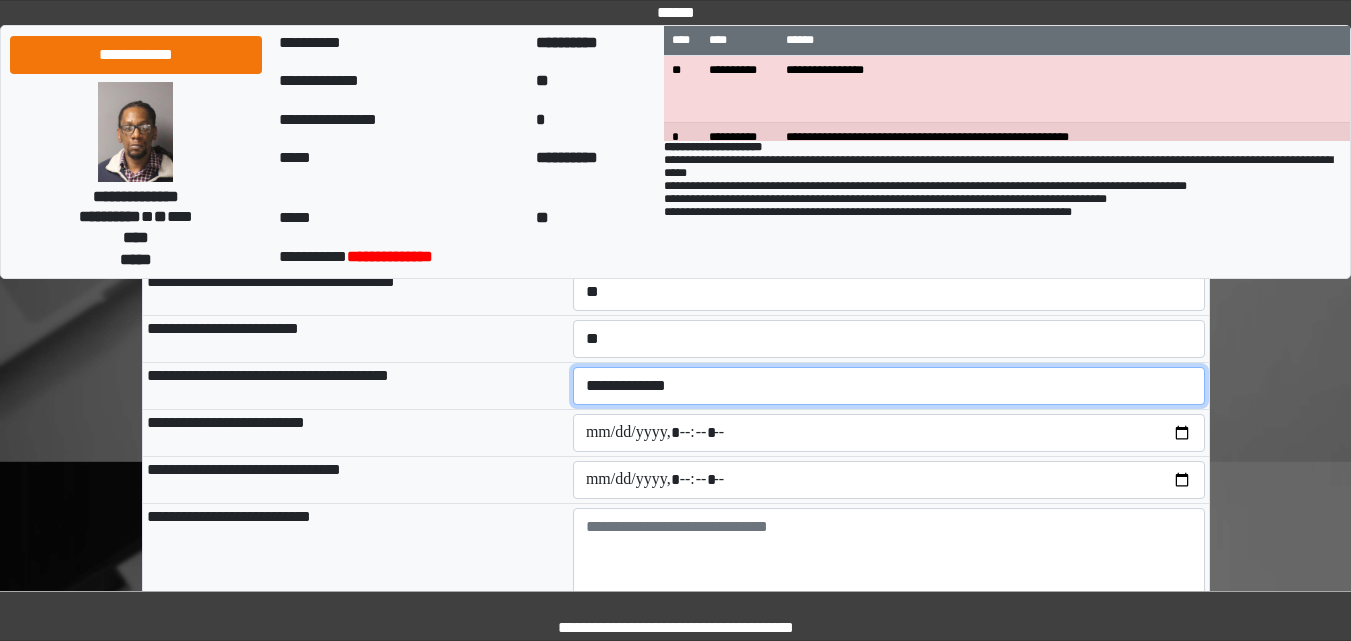 click on "**********" at bounding box center [889, 386] 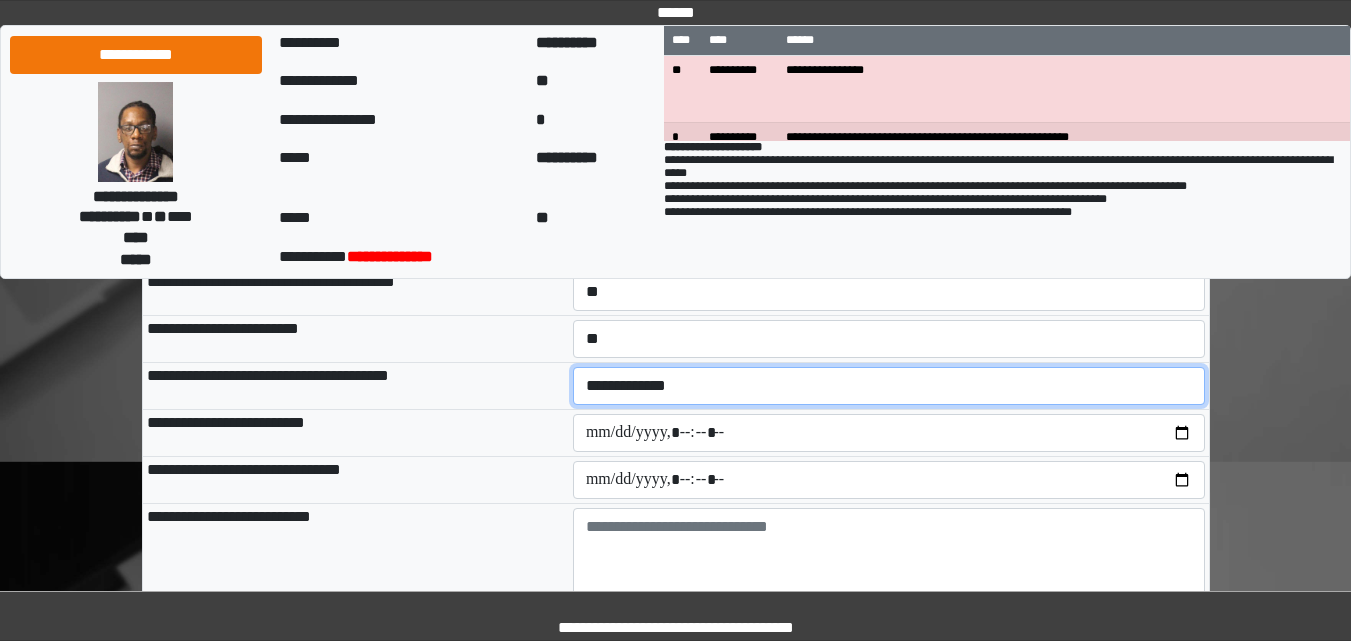 select on "*" 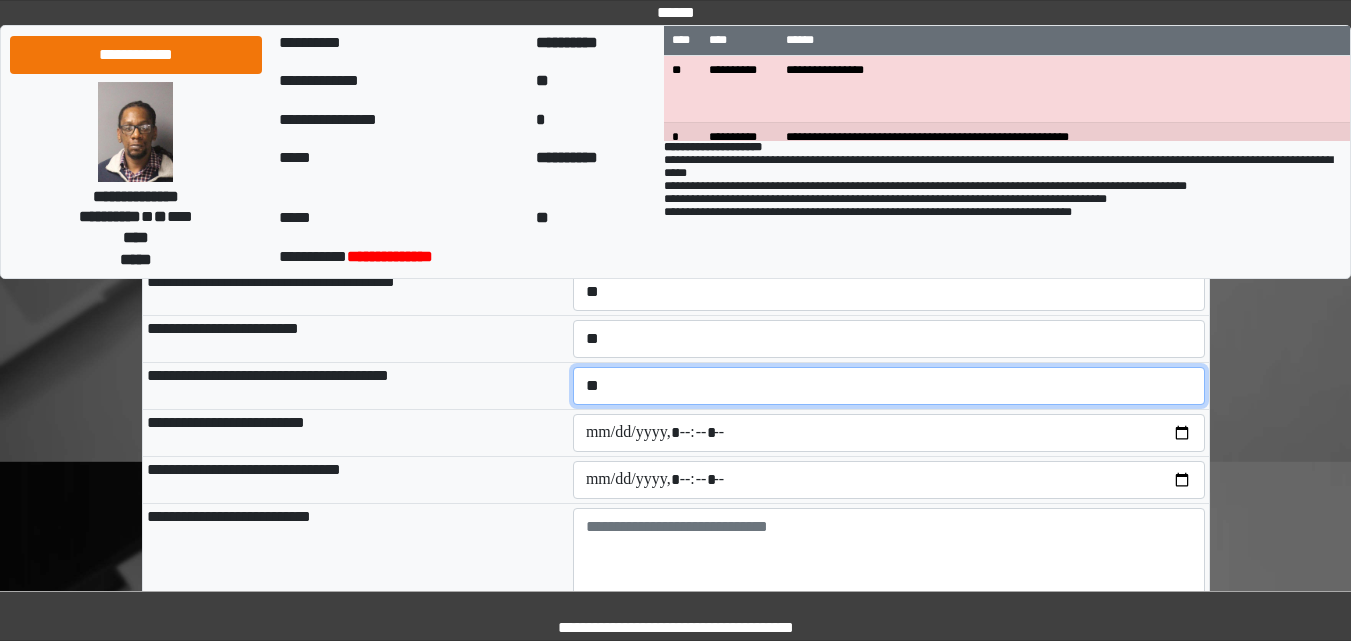 click on "**********" at bounding box center (889, 386) 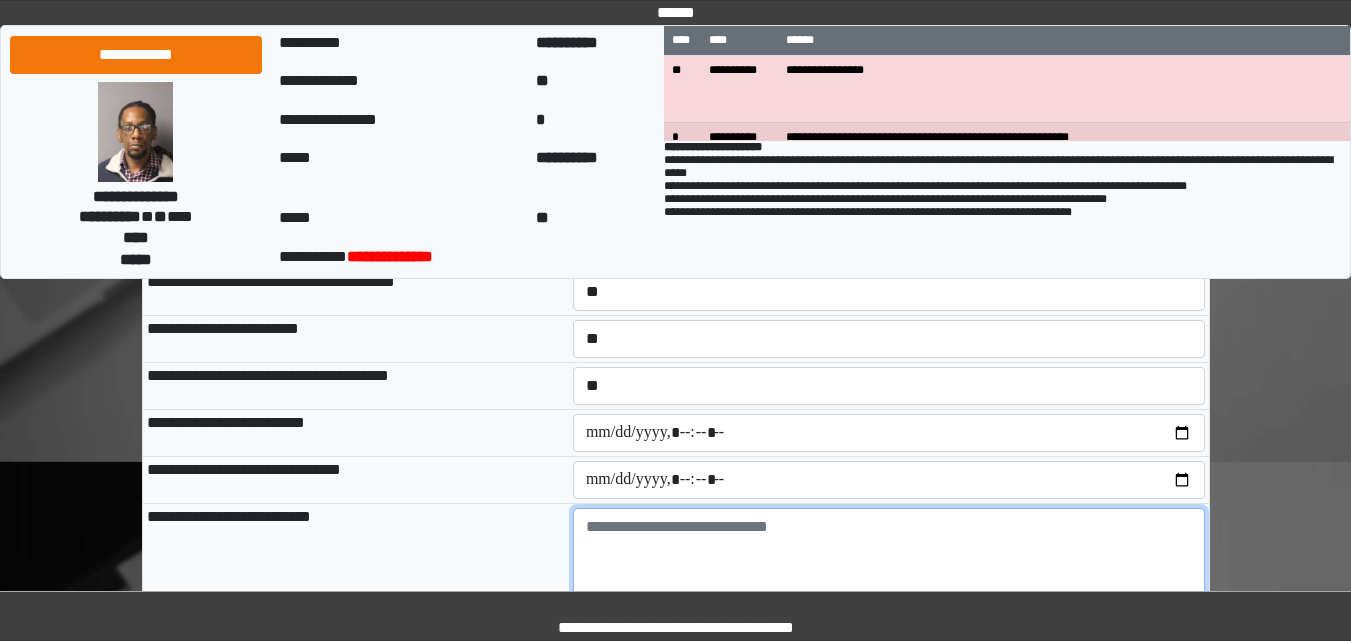 click at bounding box center [889, 563] 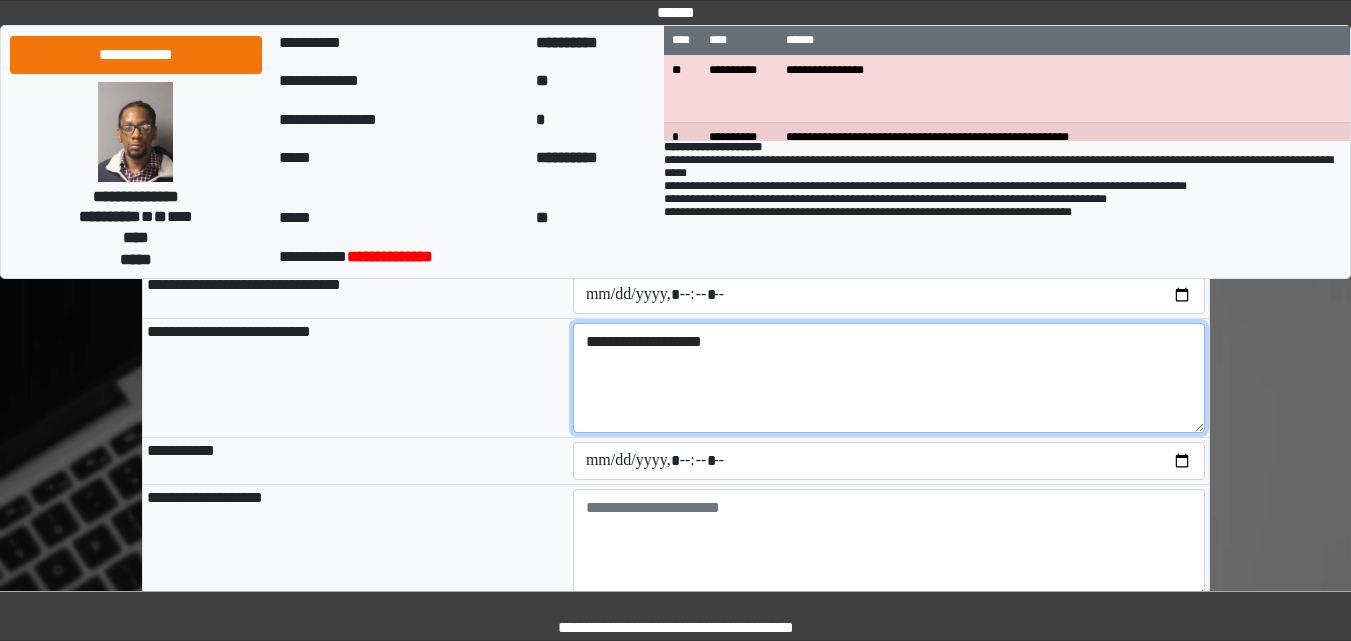 scroll, scrollTop: 2214, scrollLeft: 0, axis: vertical 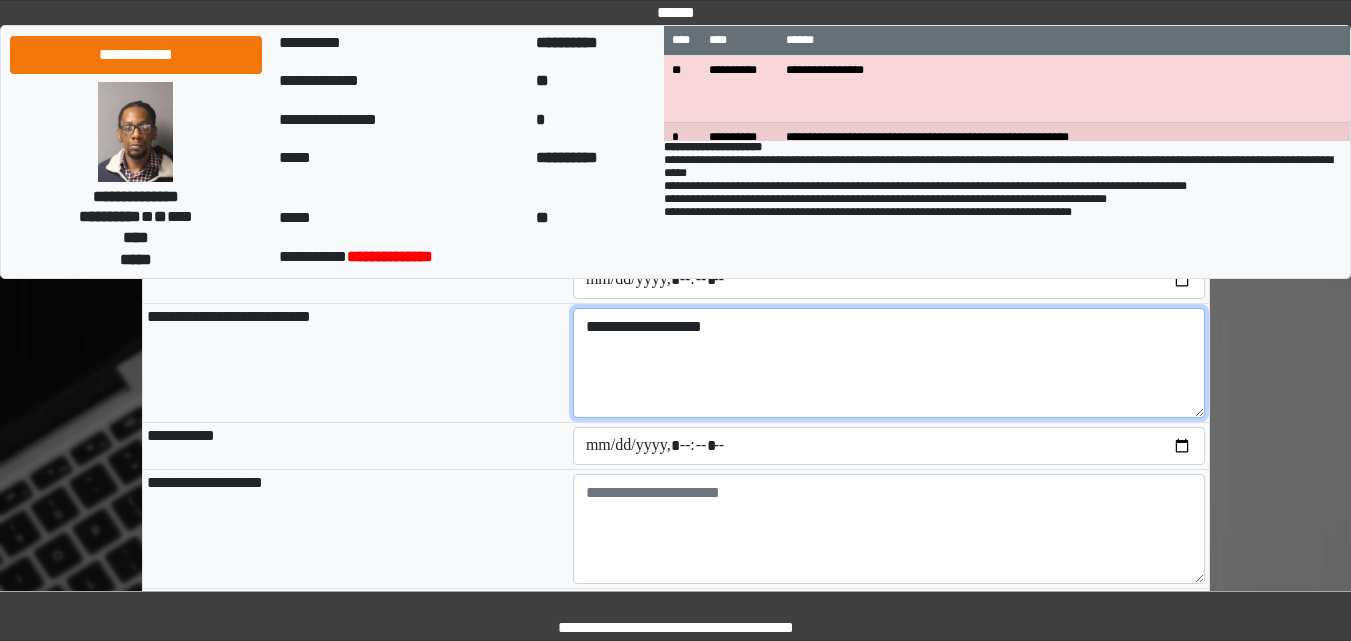 type on "**********" 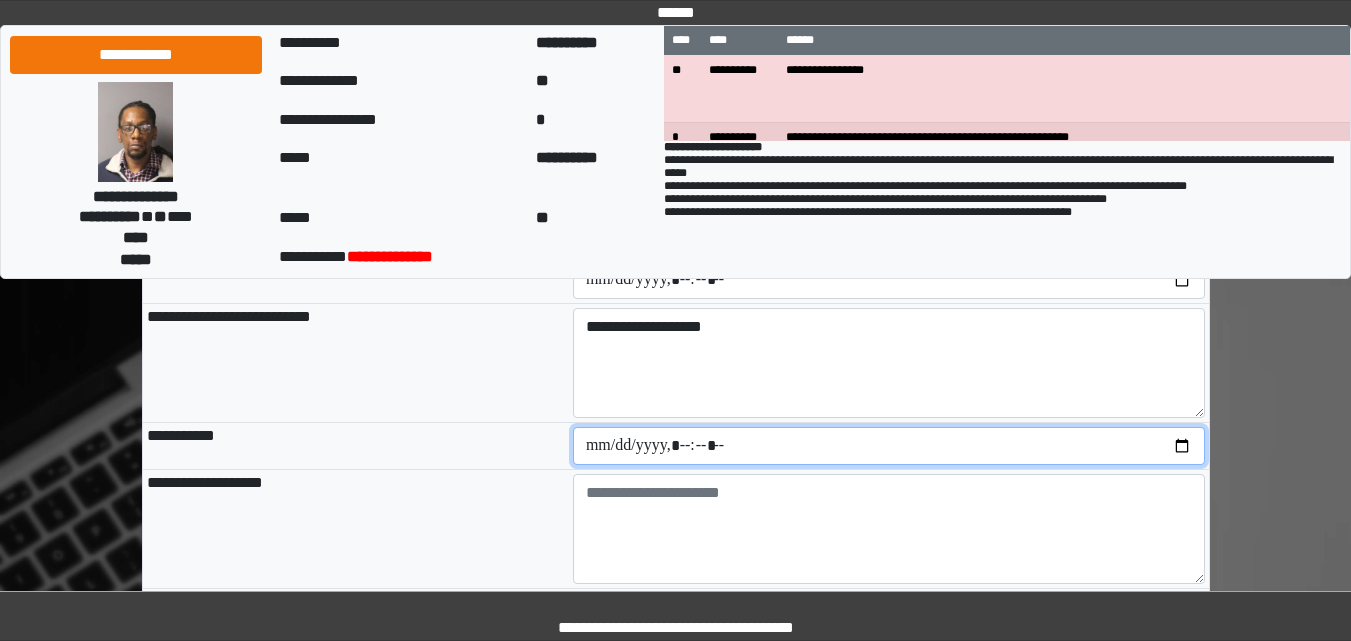 click at bounding box center (889, 446) 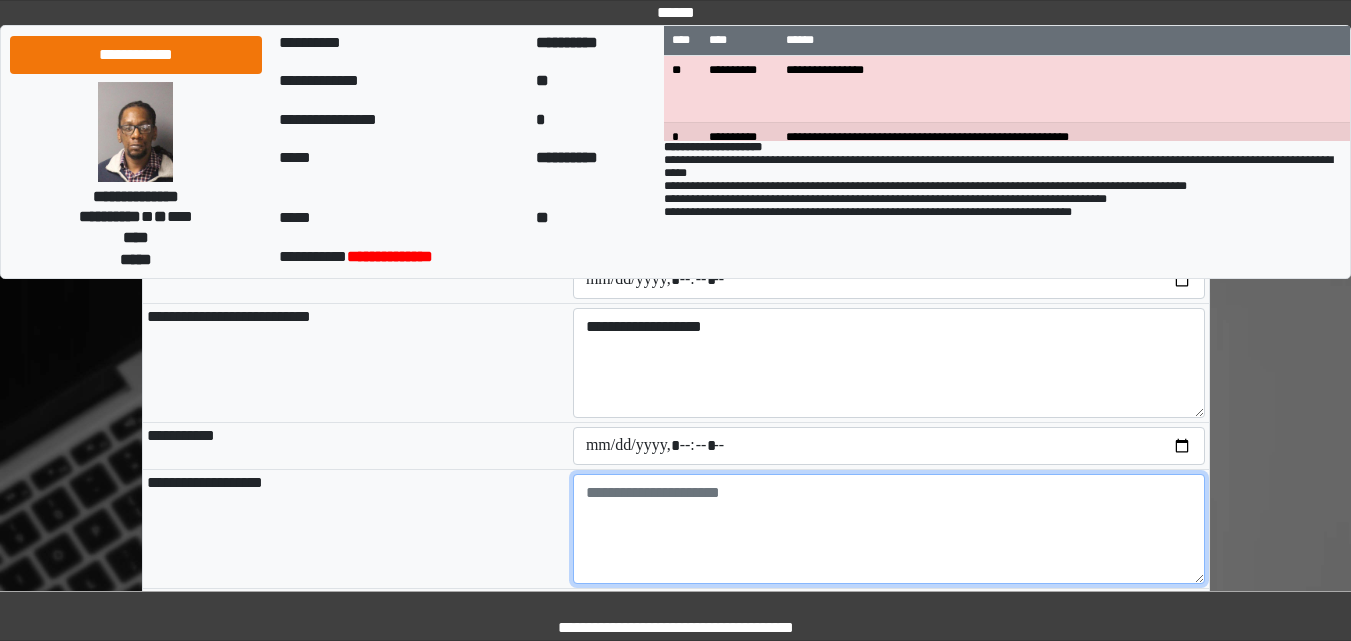 type on "**********" 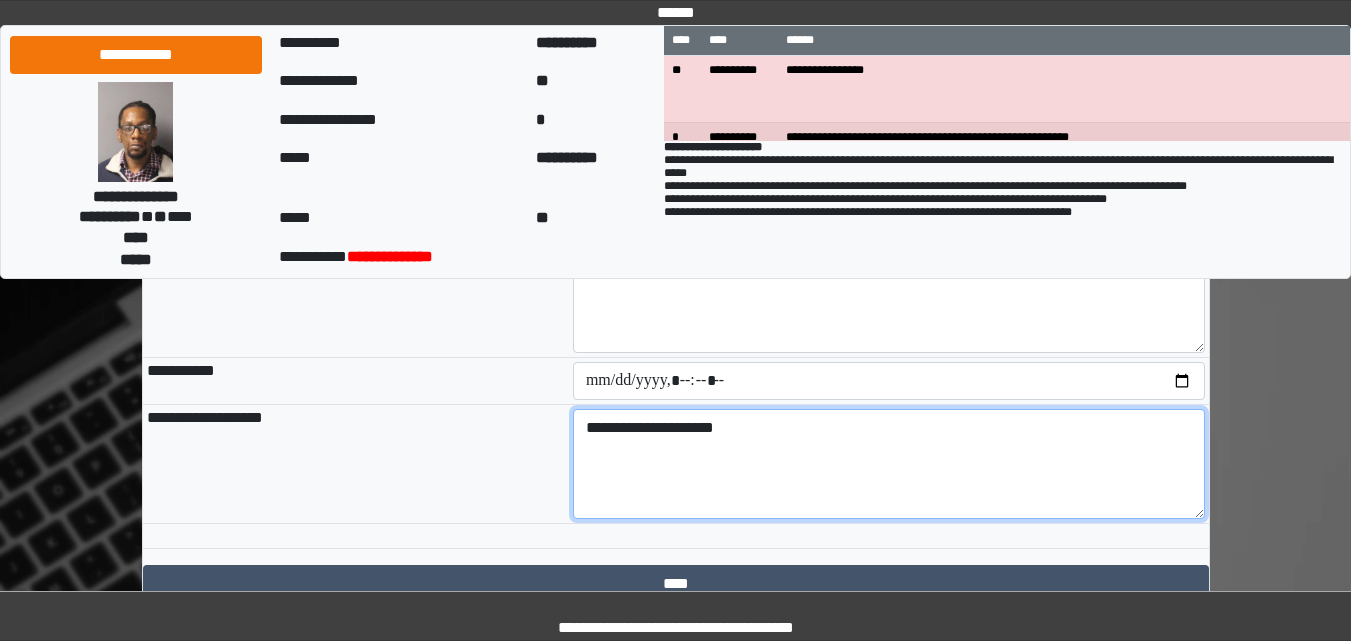 scroll, scrollTop: 2314, scrollLeft: 0, axis: vertical 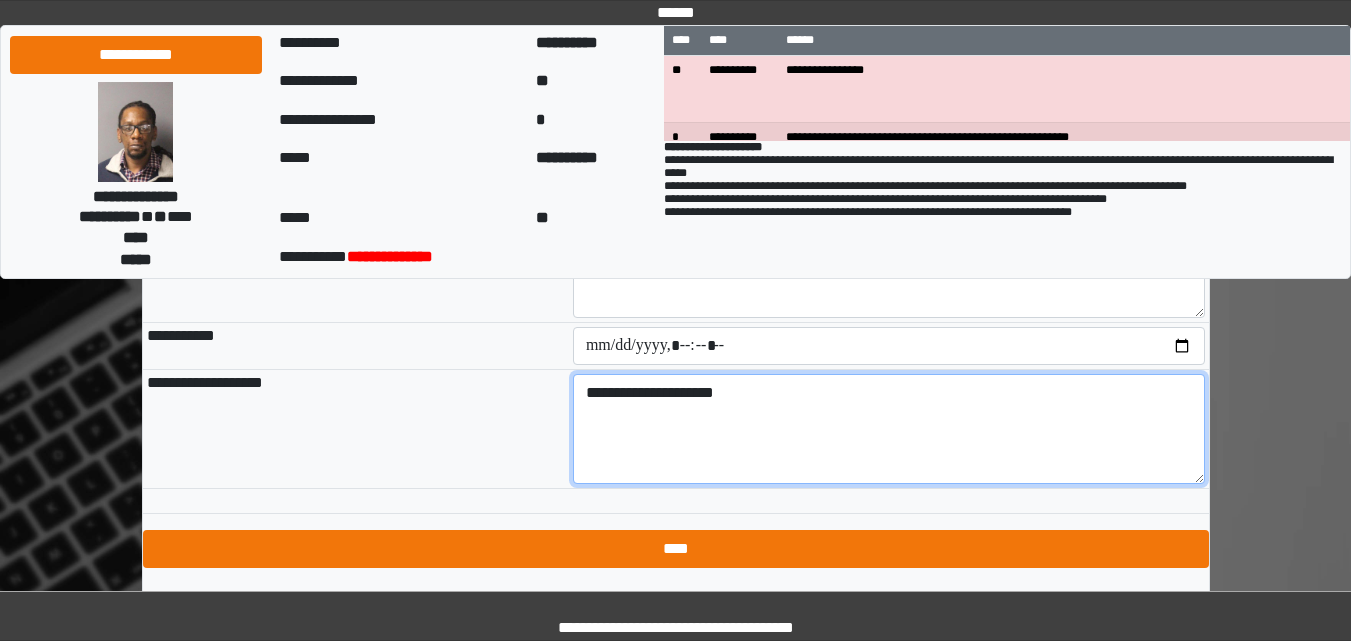 type on "**********" 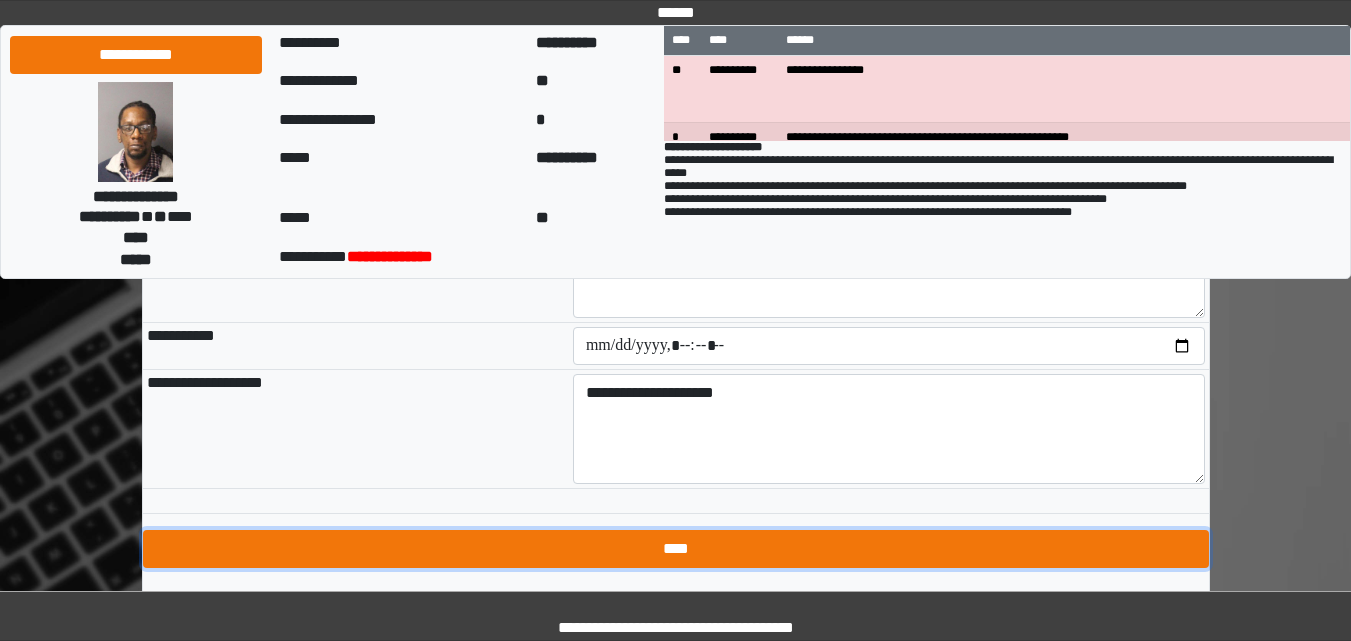 click on "****" at bounding box center [676, 549] 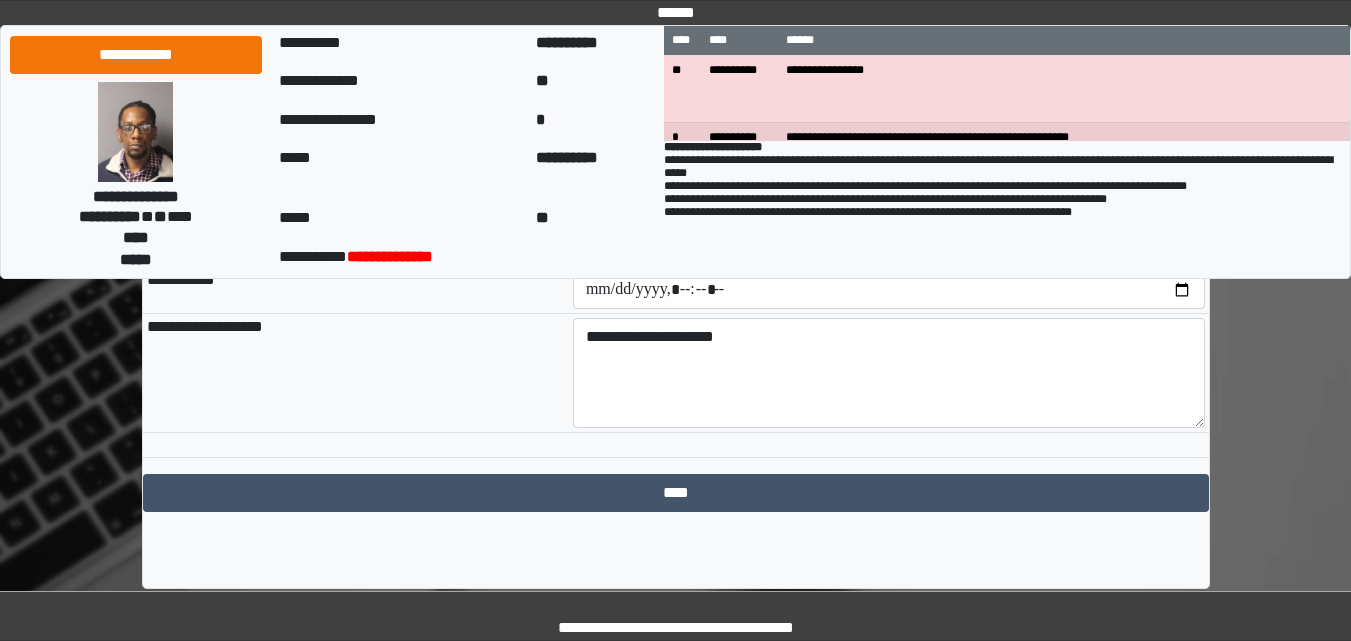 scroll, scrollTop: 2382, scrollLeft: 0, axis: vertical 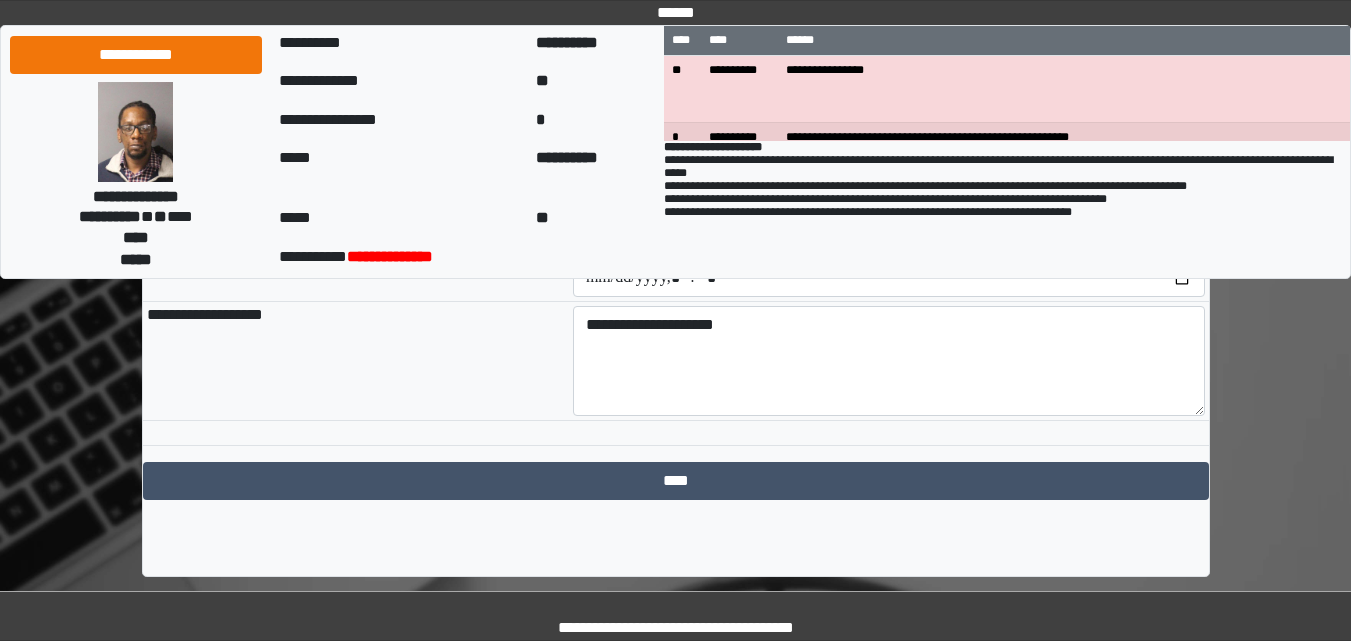 type on "**********" 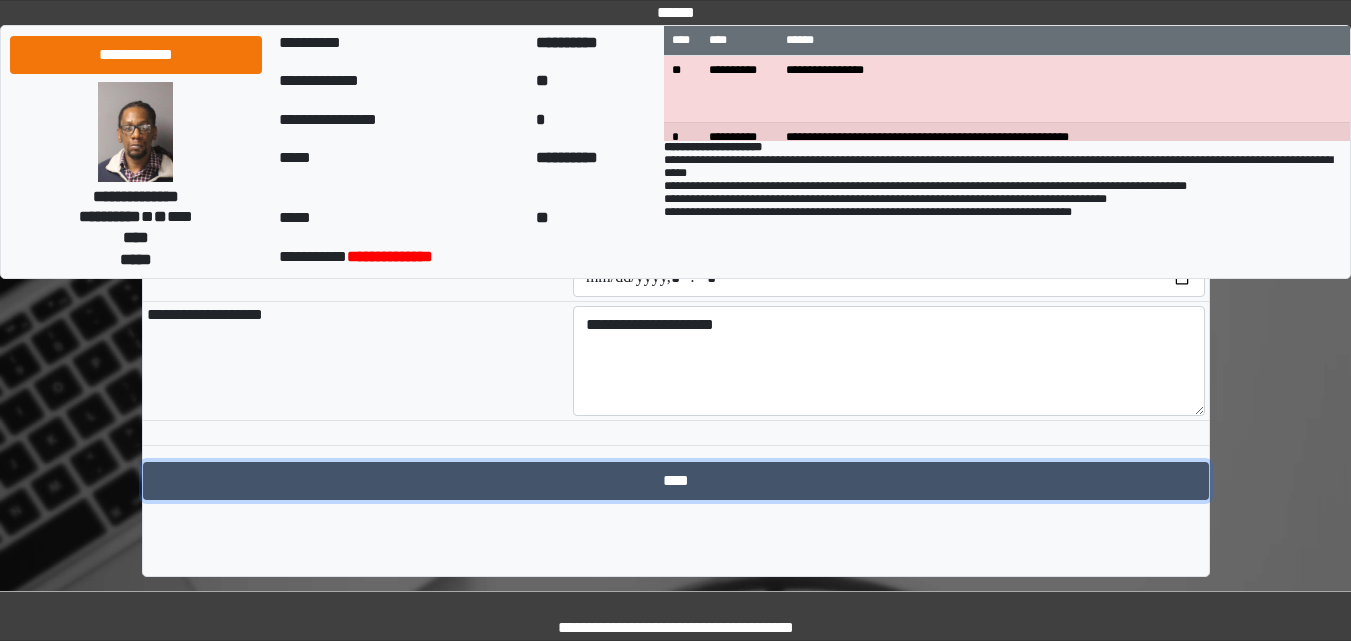 click on "****" at bounding box center [676, 481] 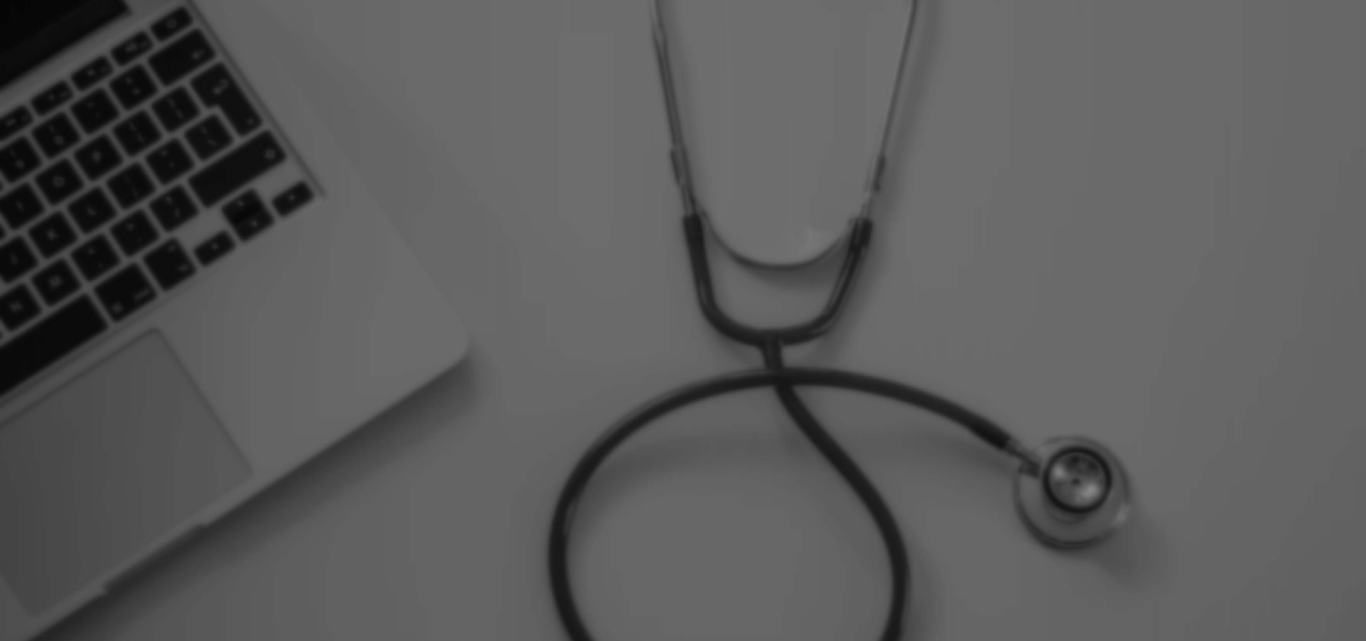 scroll, scrollTop: 0, scrollLeft: 0, axis: both 